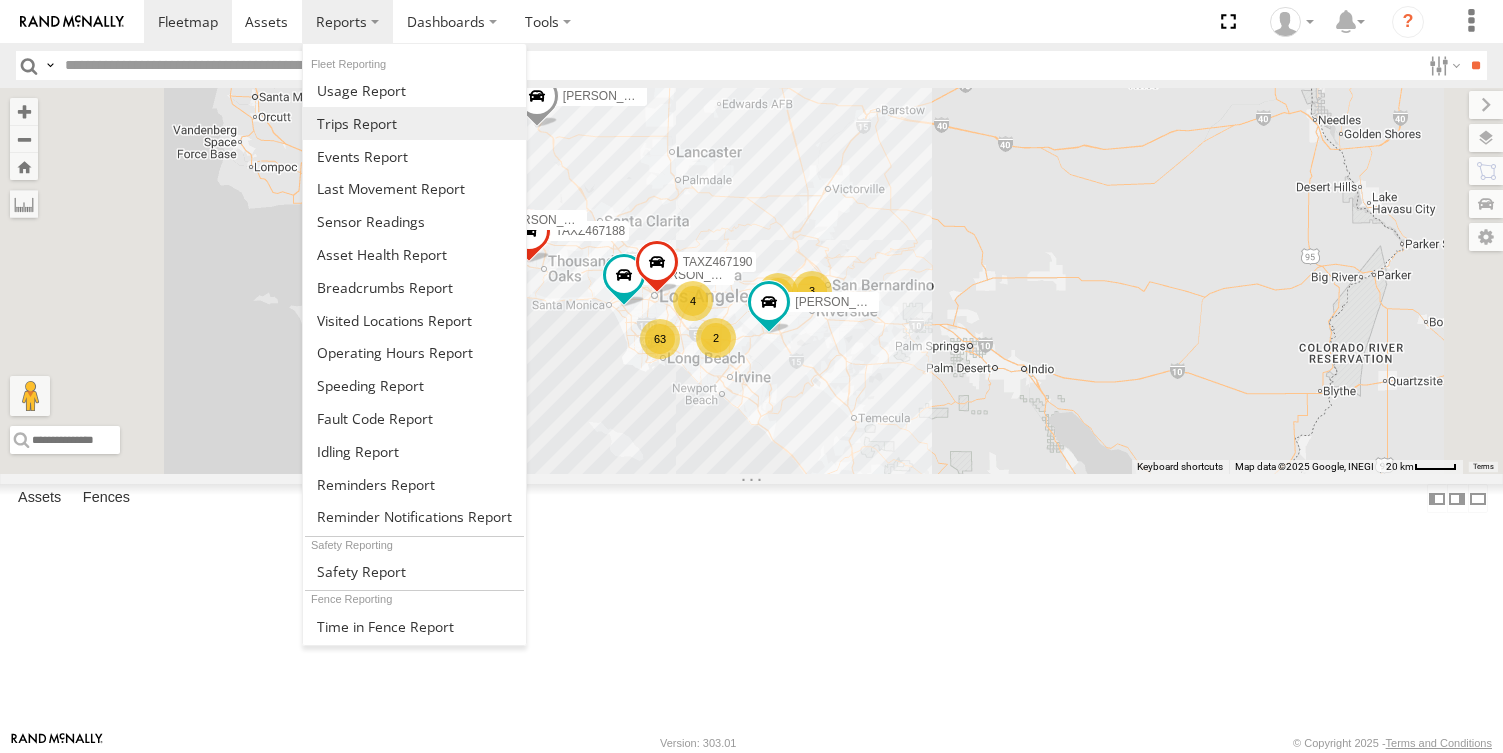 scroll, scrollTop: 0, scrollLeft: 0, axis: both 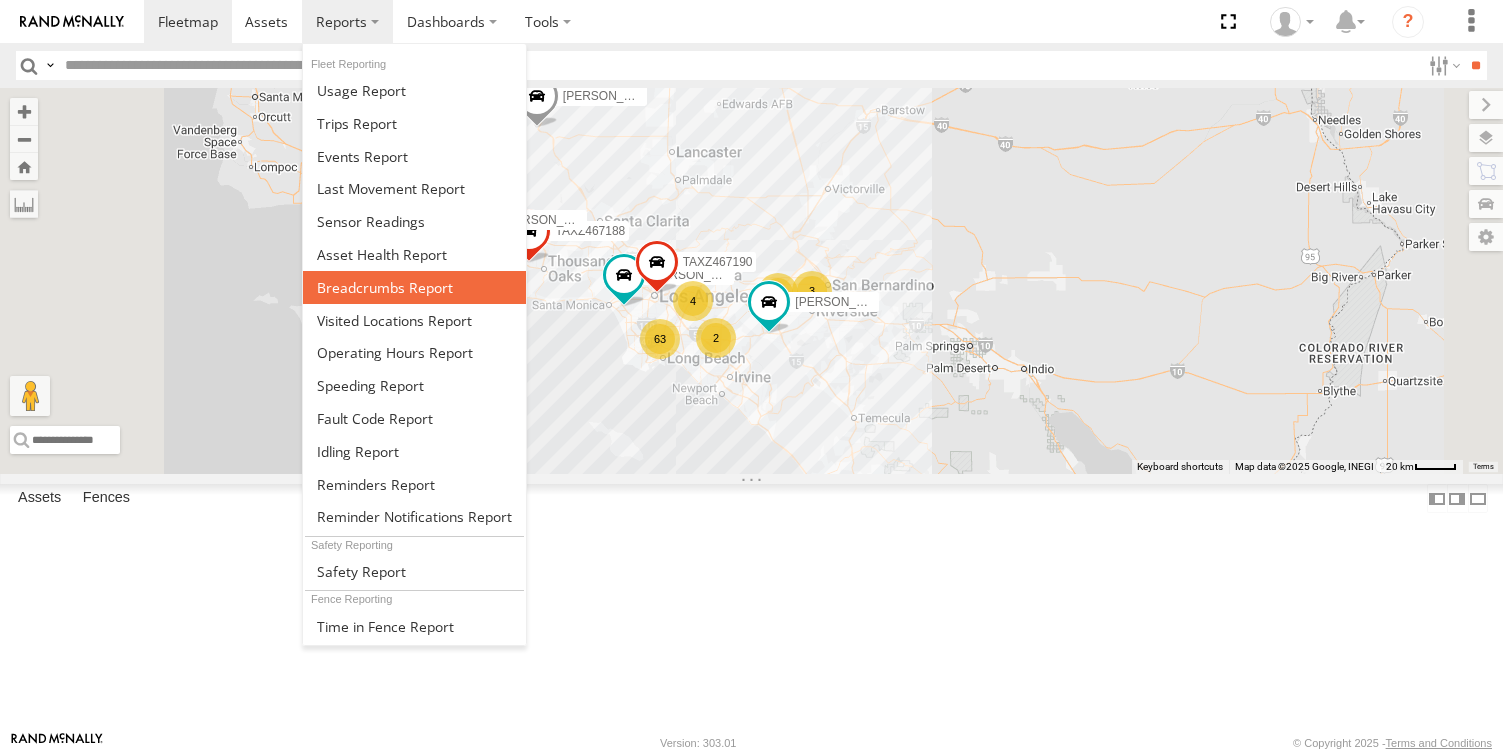 click at bounding box center [385, 287] 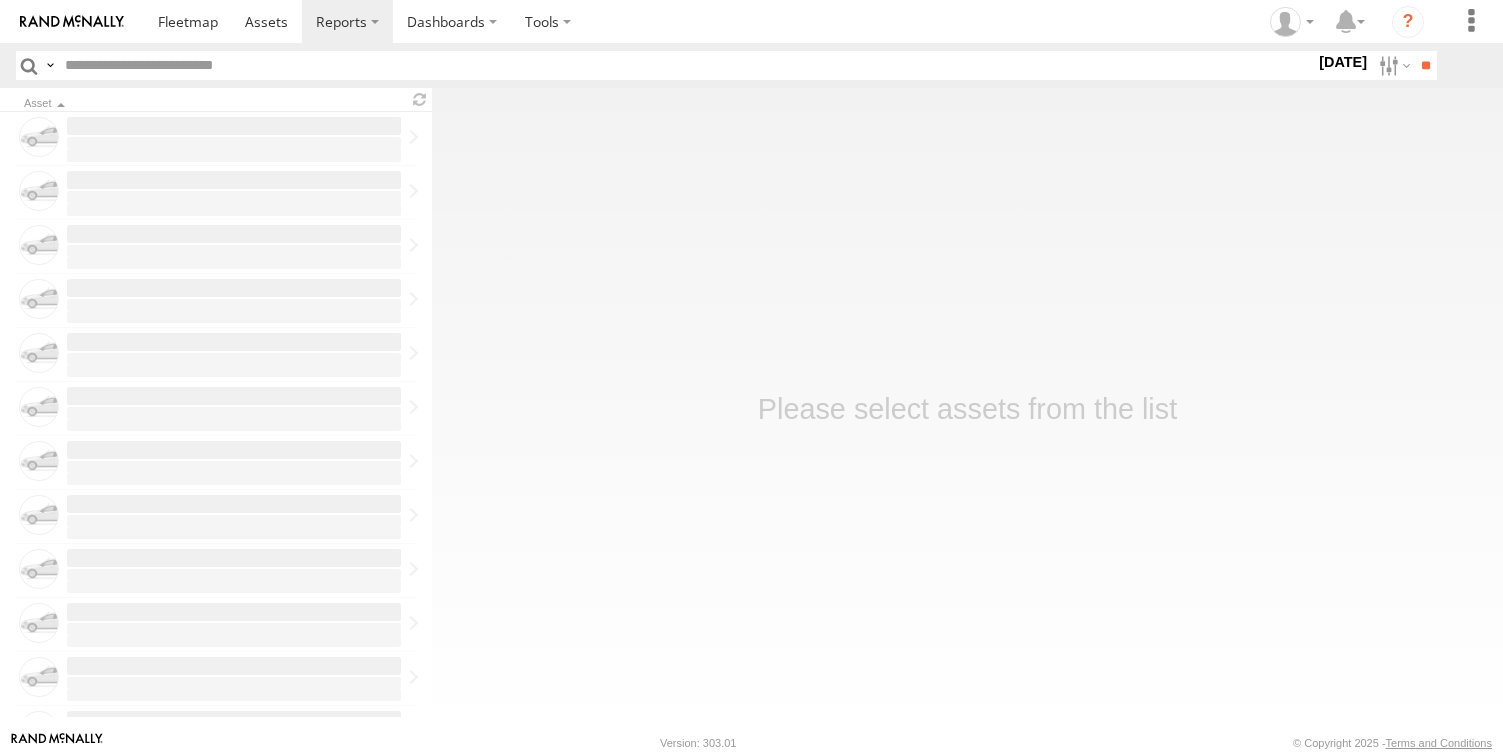 scroll, scrollTop: 0, scrollLeft: 0, axis: both 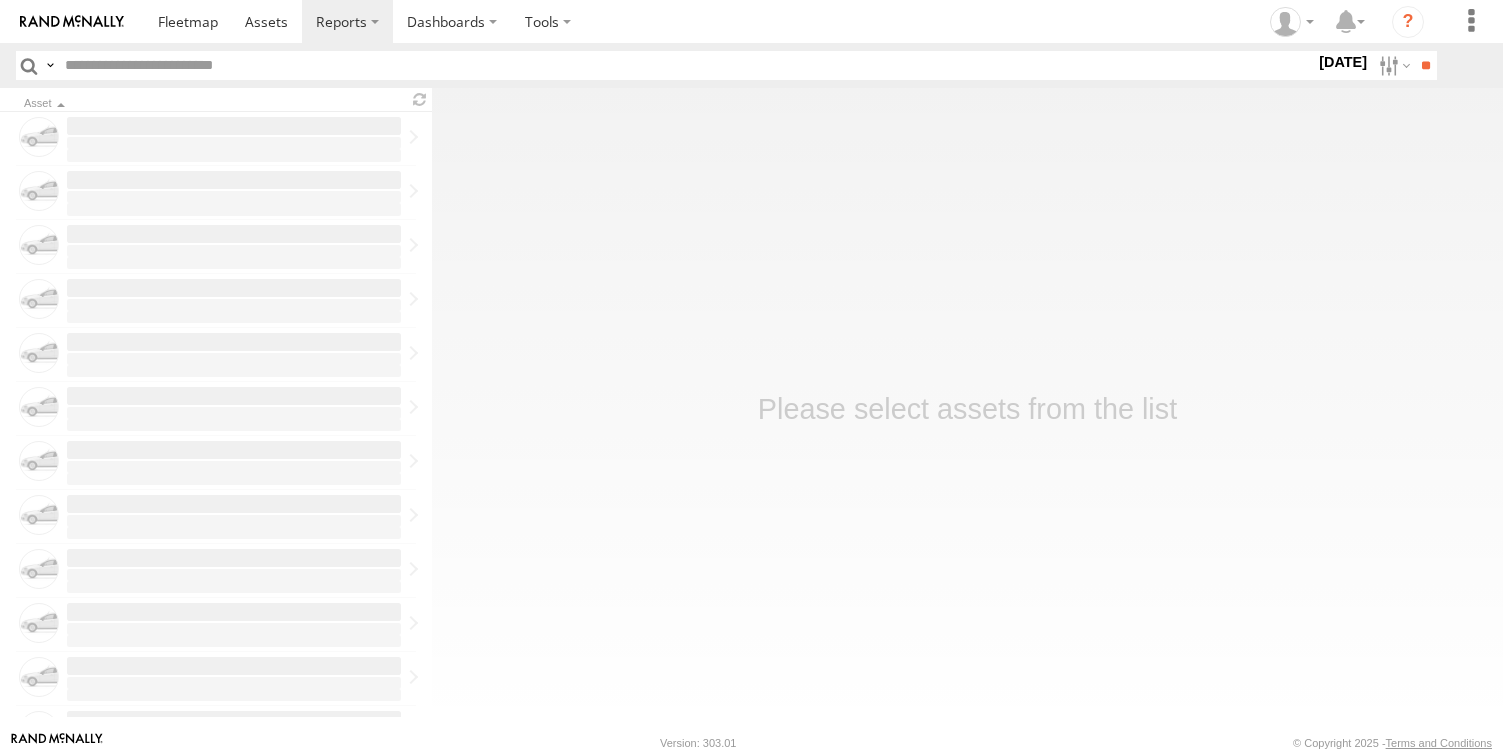 click on "Search Query
Asset ID
Asset Label
Registration
Manufacturer
Model
VIN
FCL" at bounding box center [751, 65] 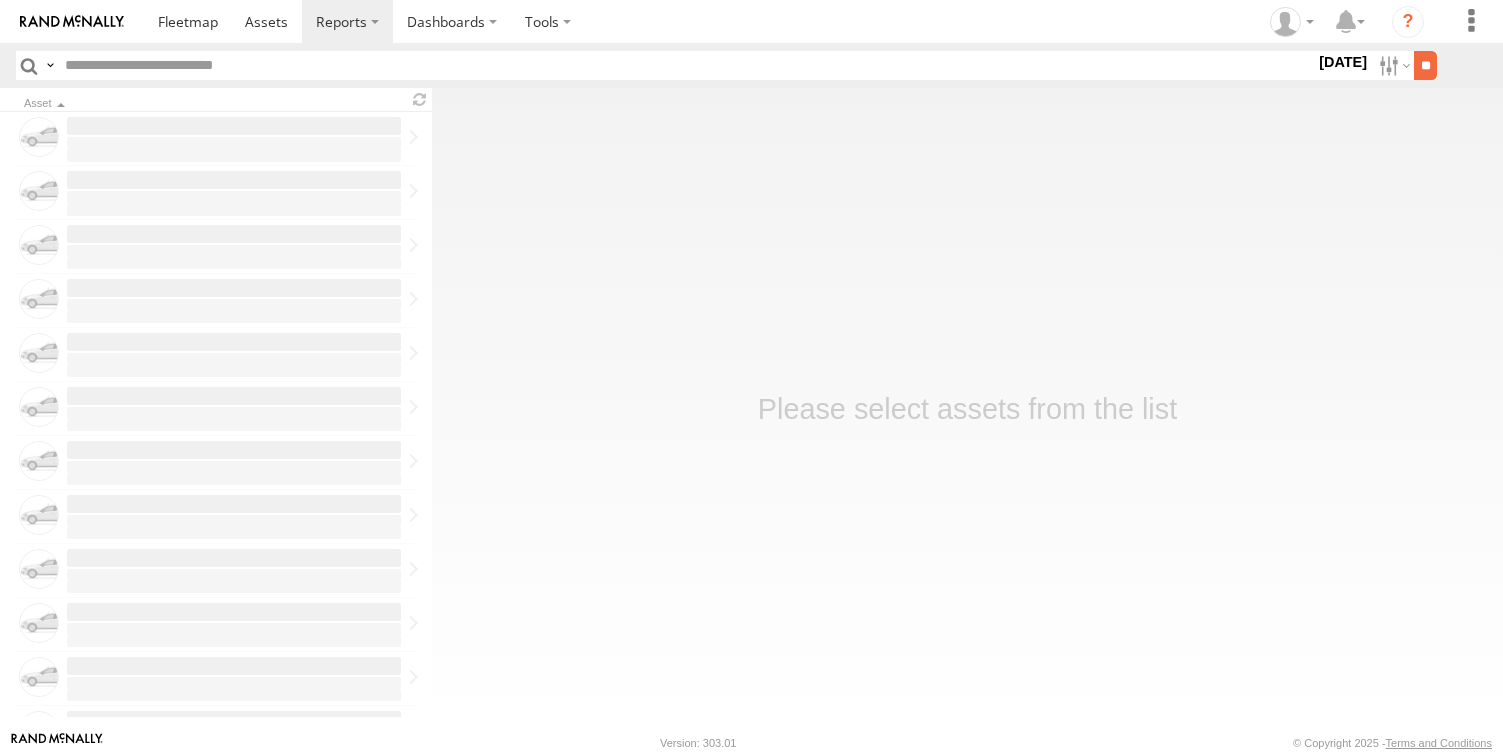 click on "**" at bounding box center [1425, 65] 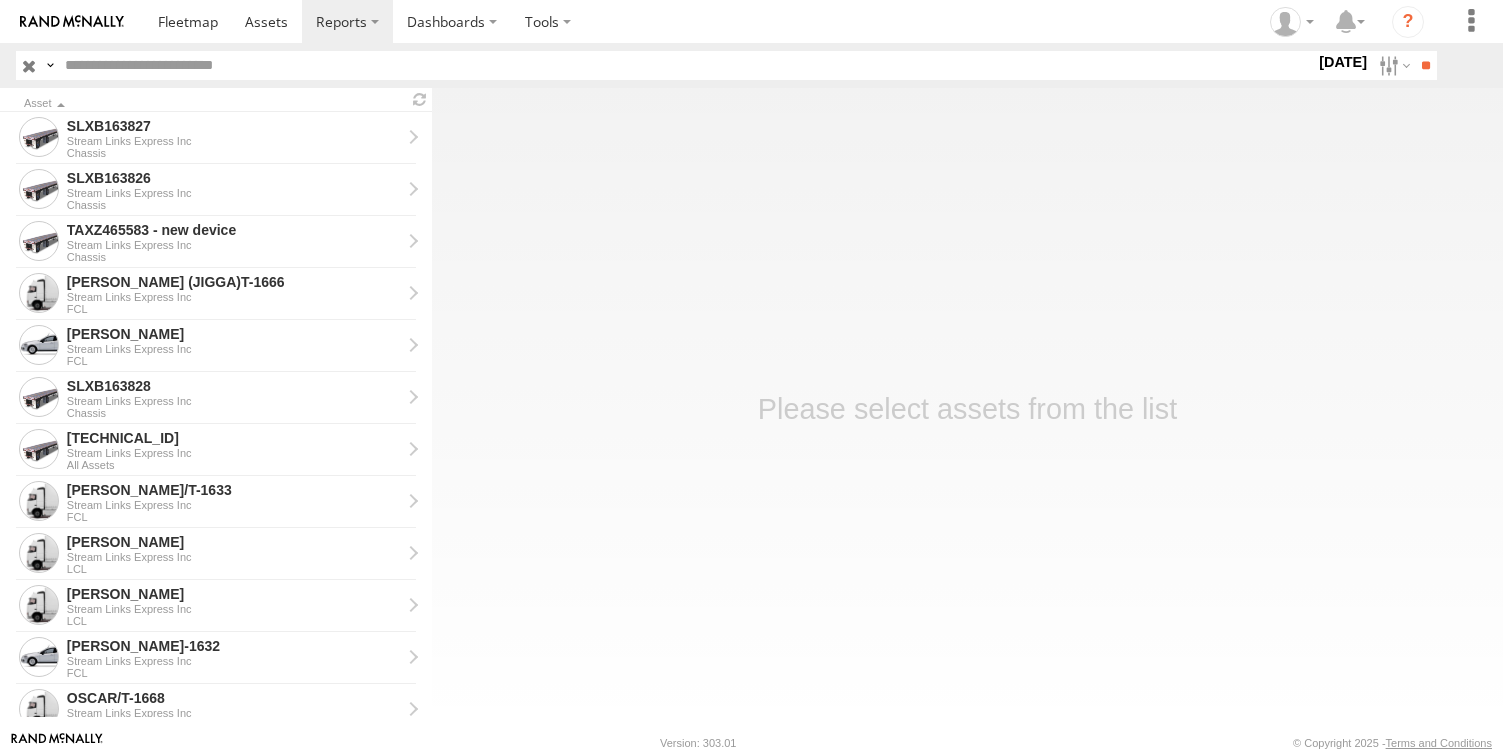 click at bounding box center [686, 65] 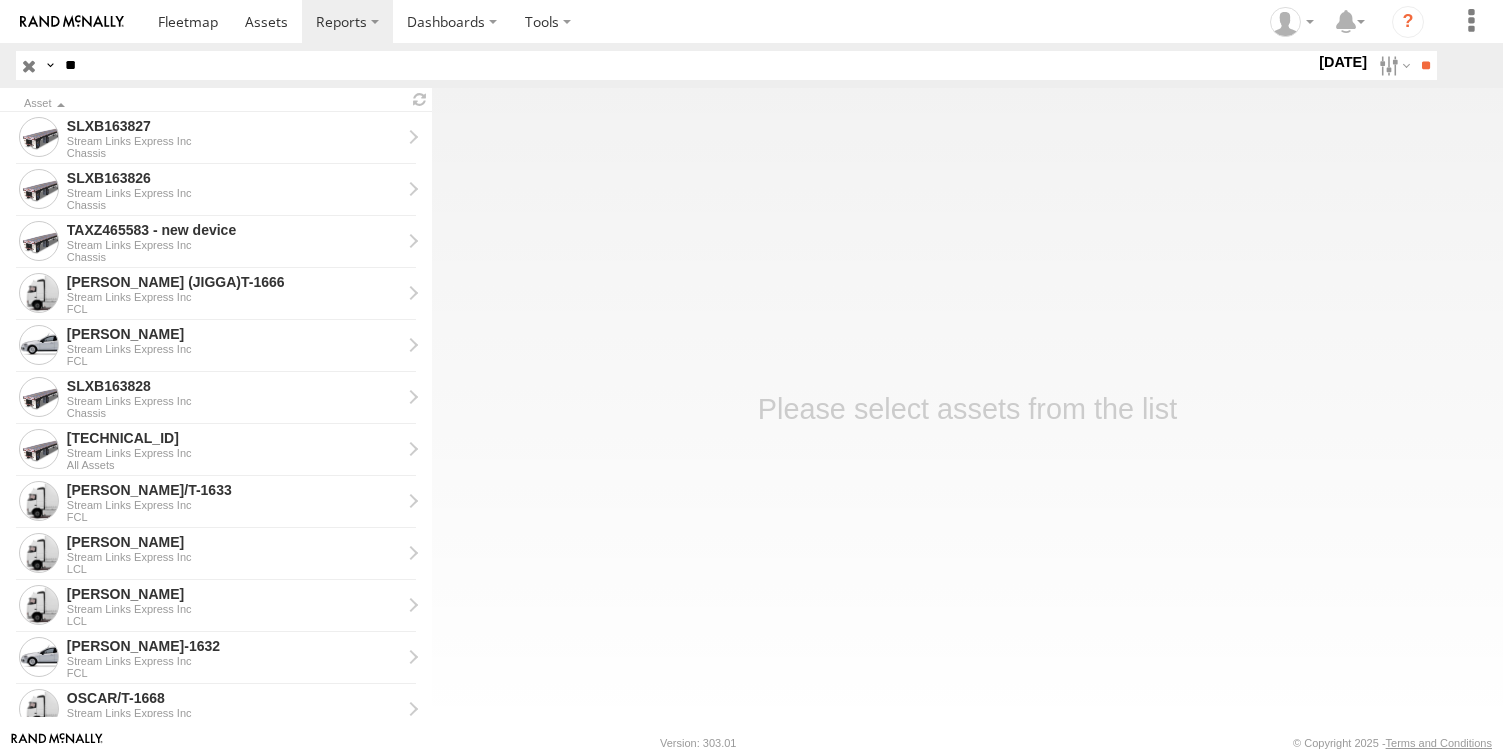 type on "**" 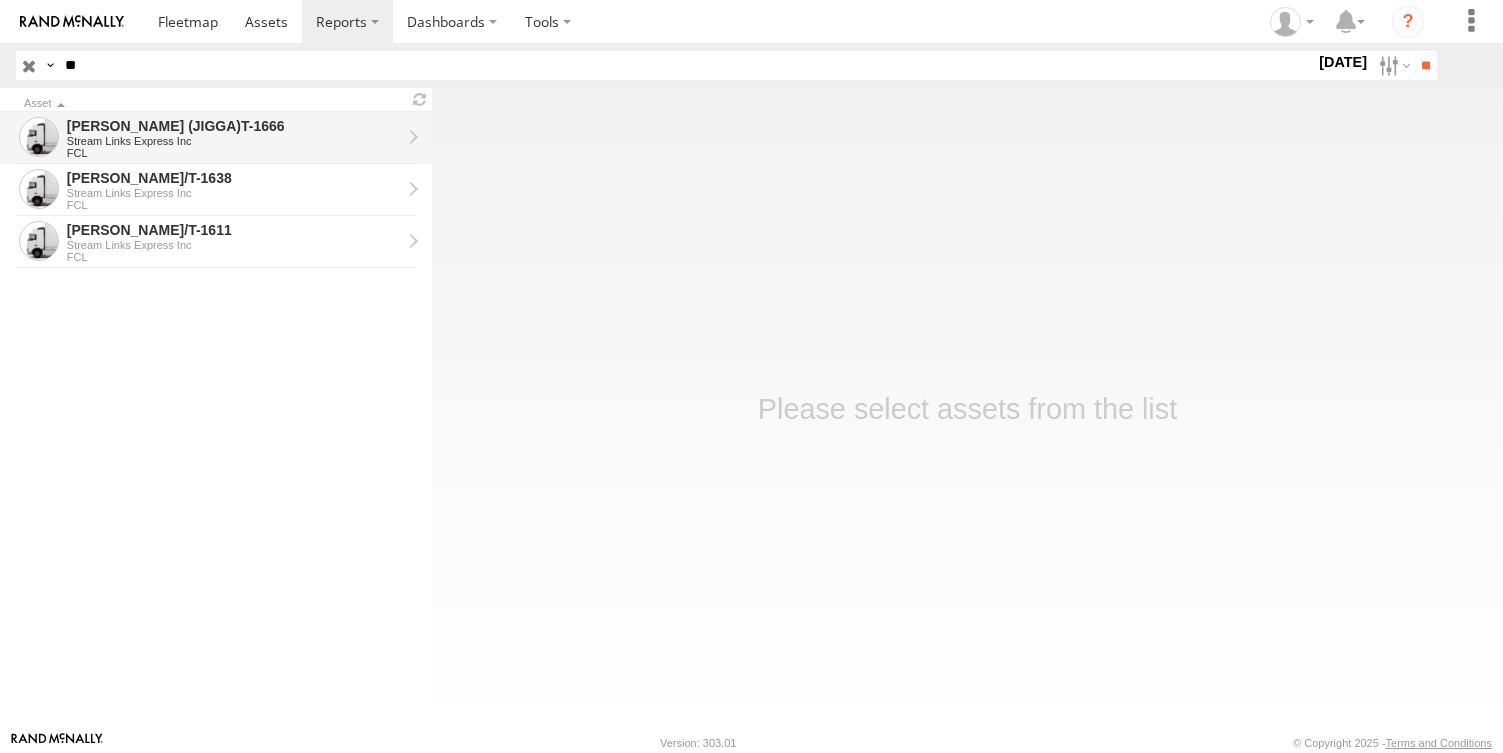 click on "Stream Links Express Inc" at bounding box center (234, 141) 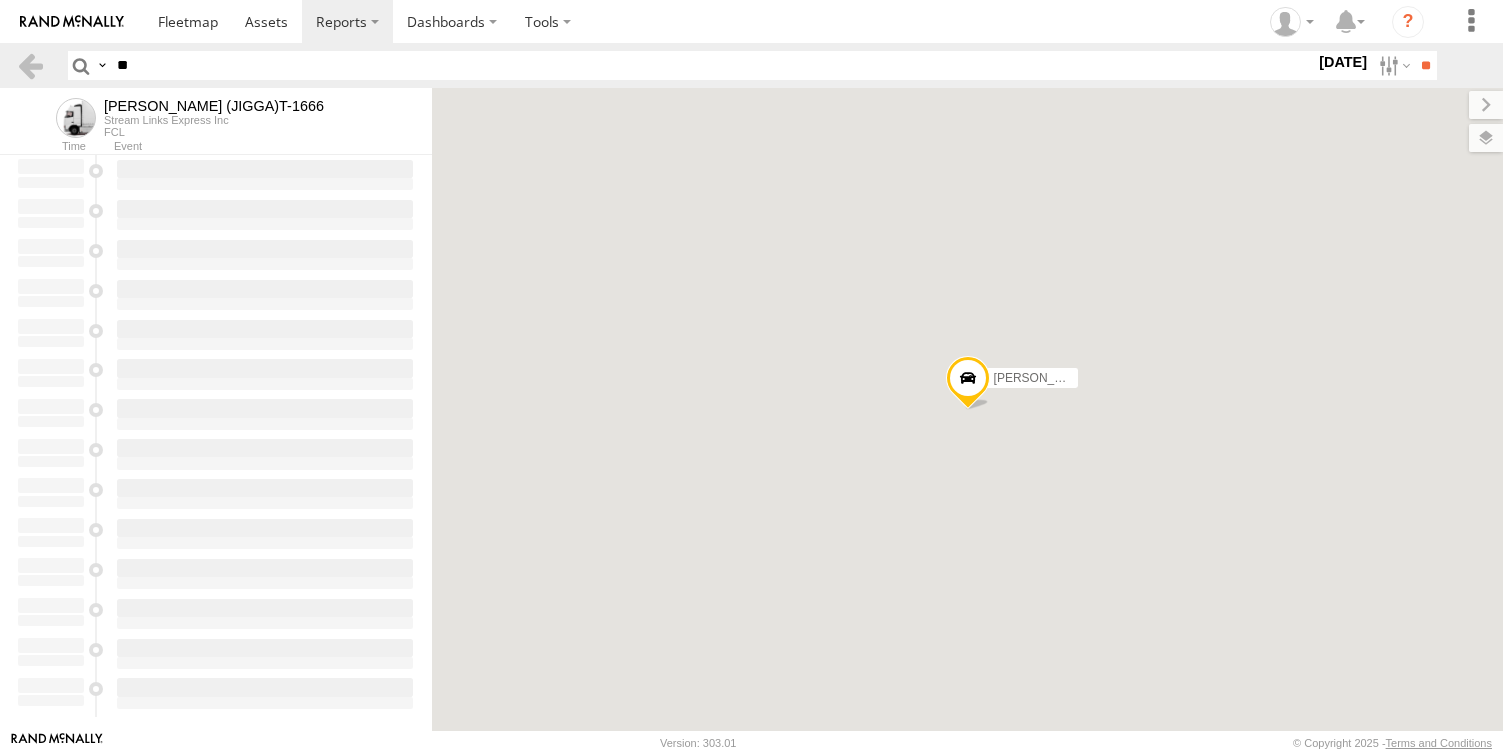 scroll, scrollTop: 0, scrollLeft: 0, axis: both 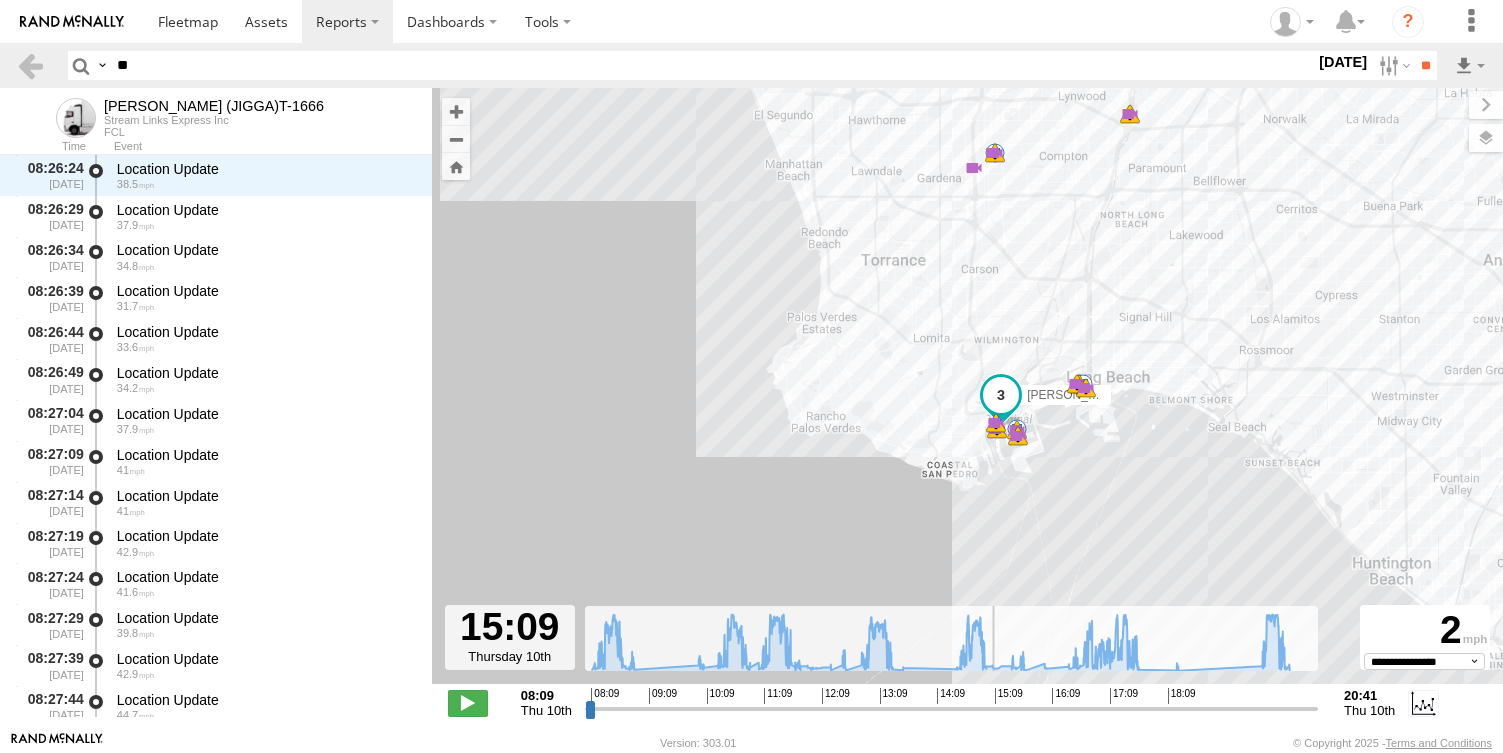 drag, startPoint x: 589, startPoint y: 713, endPoint x: 993, endPoint y: 709, distance: 404.0198 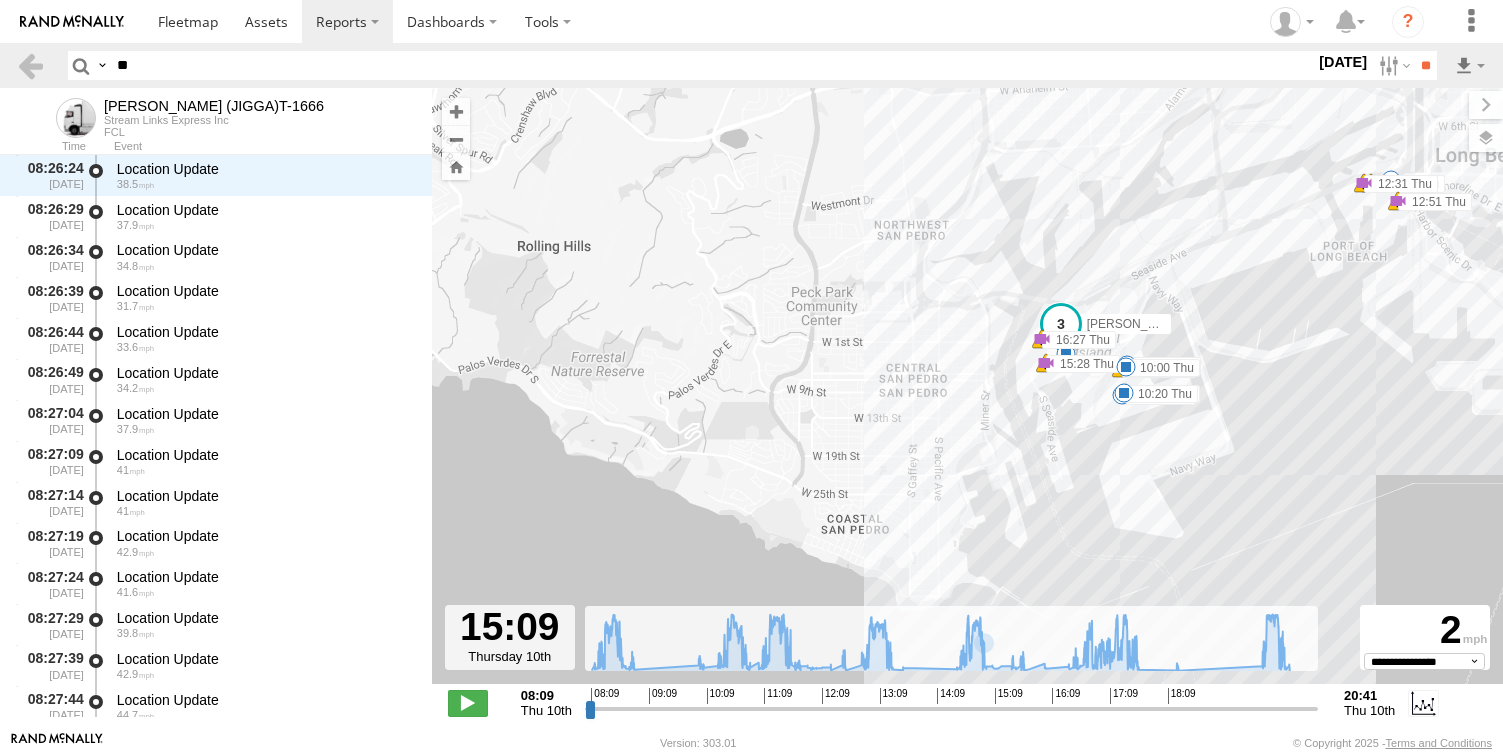 drag, startPoint x: 1111, startPoint y: 421, endPoint x: 1016, endPoint y: 482, distance: 112.898186 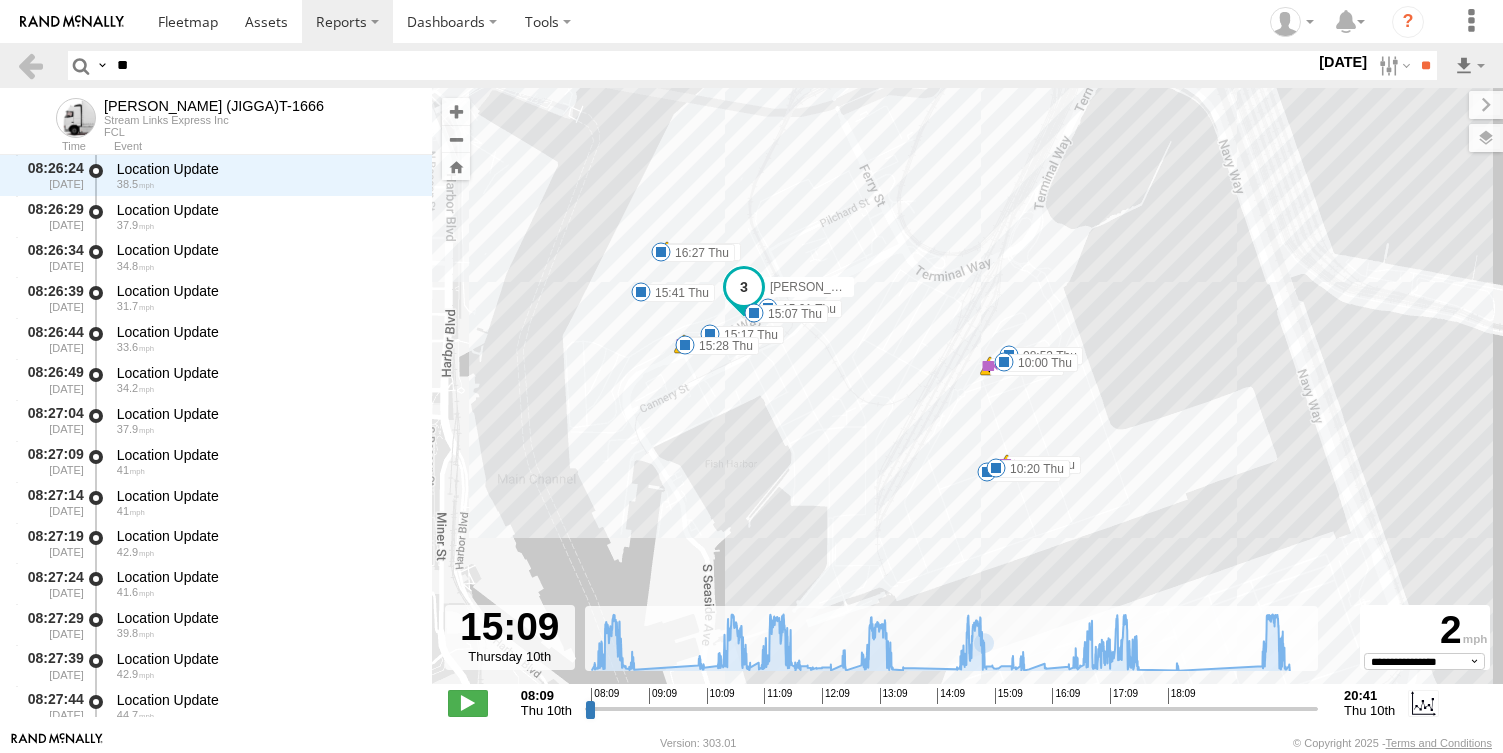 drag, startPoint x: 834, startPoint y: 334, endPoint x: 876, endPoint y: 423, distance: 98.4124 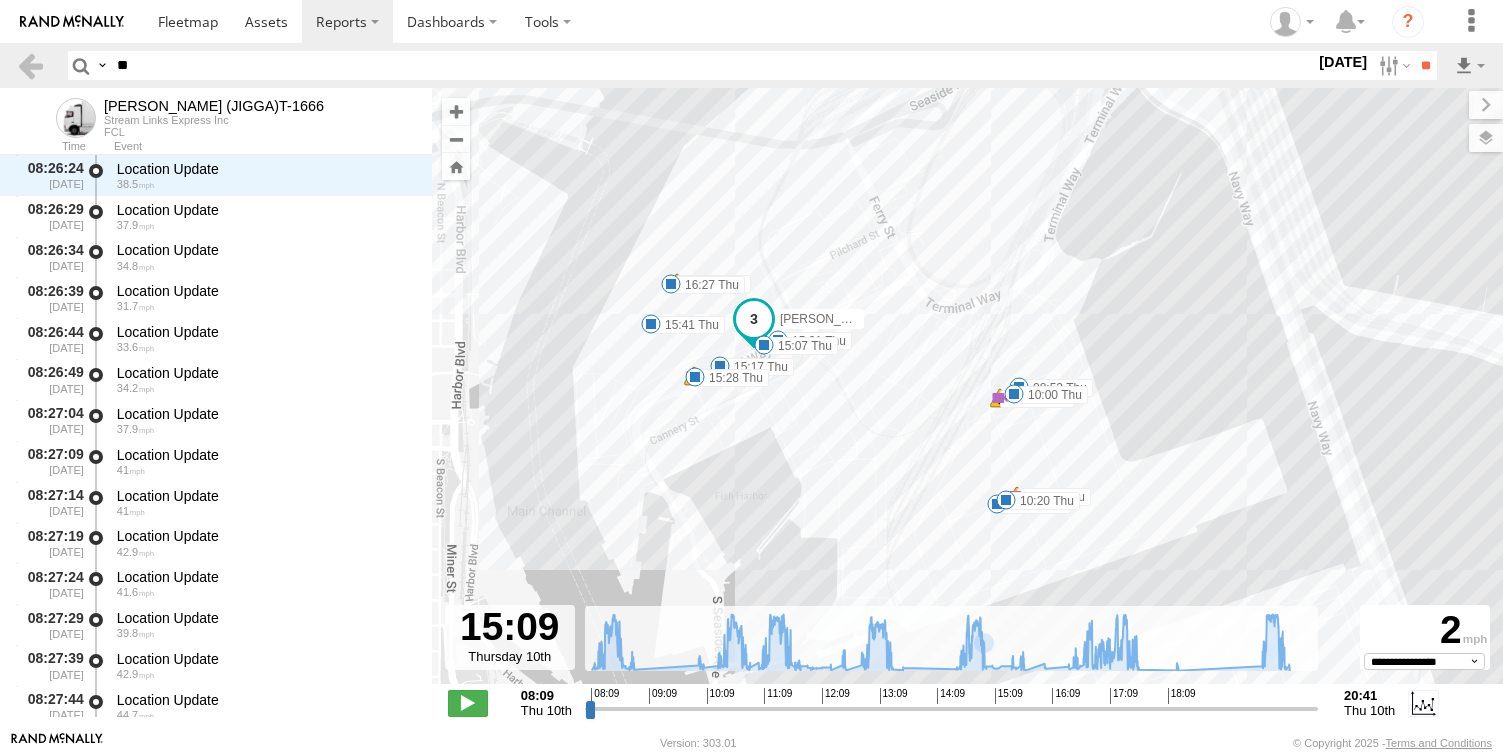 click on "[PERSON_NAME] (JIGGA)T-1666 08:12 Thu 10:00 Thu 10:00 Thu 10:20 Thu 10:20 Thu 11:14 Thu 12:19 Thu 12:19 Thu 12:31 Thu 12:31 Thu 12:51 Thu 12:51 Thu 14:31 Thu 15:28 Thu 15:28 Thu 16:27 Thu 16:27 Thu 17:21 Thu 17:21 Thu 17:41 Thu 18:21 Thu 19:50 Thu 19:50 Thu 08:53 Thu 10:00 Thu 10:05 Thu 10:20 Thu 15:01 Thu 15:07 Thu 15:17 Thu 15:28 Thu 15:41 Thu 16:27 Thu" at bounding box center (967, 396) 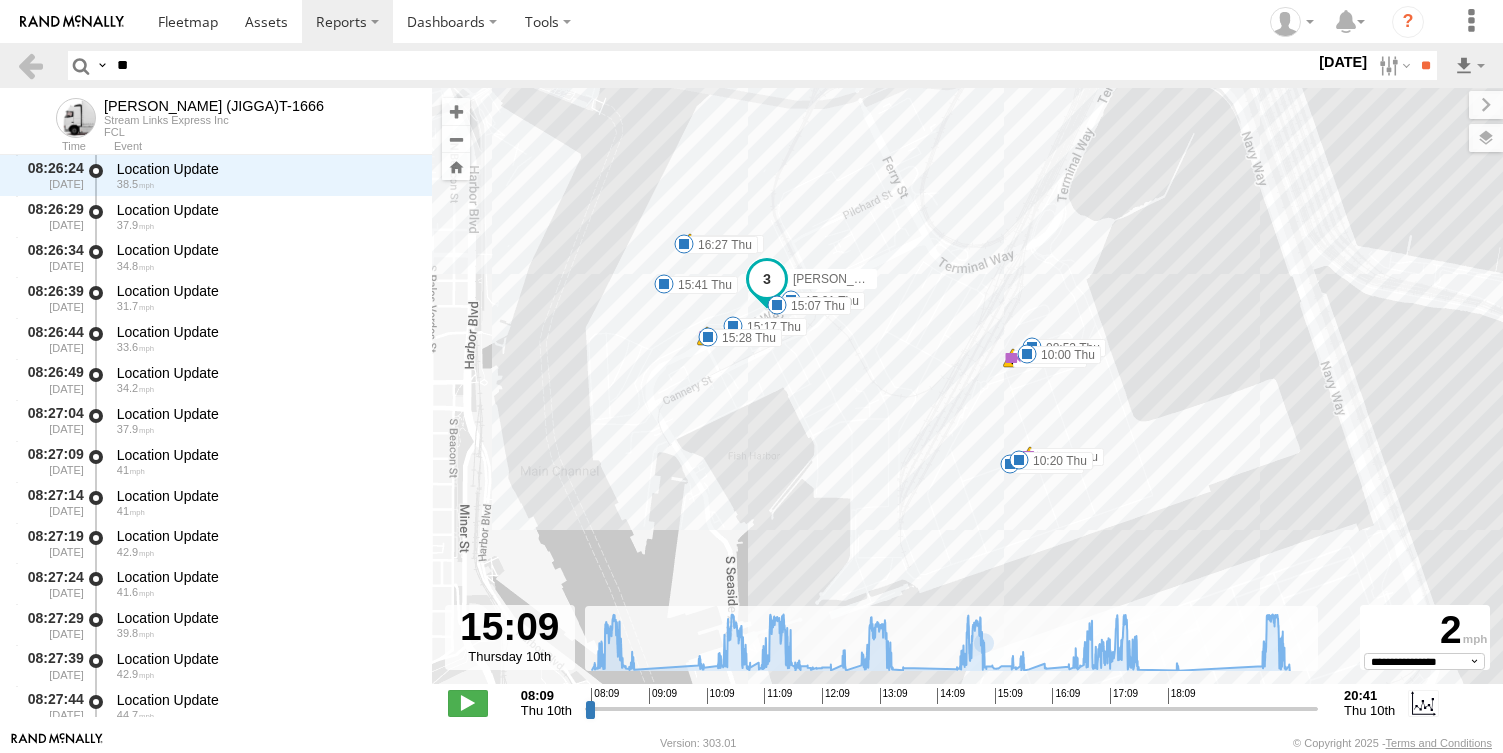 click on "[PERSON_NAME] (JIGGA)T-1666 08:12 Thu 10:00 Thu 10:00 Thu 10:20 Thu 10:20 Thu 11:14 Thu 12:19 Thu 12:19 Thu 12:31 Thu 12:31 Thu 12:51 Thu 12:51 Thu 14:31 Thu 15:28 Thu 15:28 Thu 16:27 Thu 16:27 Thu 17:21 Thu 17:21 Thu 17:41 Thu 18:21 Thu 19:50 Thu 19:50 Thu 08:53 Thu 10:00 Thu 10:05 Thu 10:20 Thu 15:01 Thu 15:07 Thu 15:17 Thu 15:28 Thu 15:41 Thu 16:27 Thu" at bounding box center (967, 396) 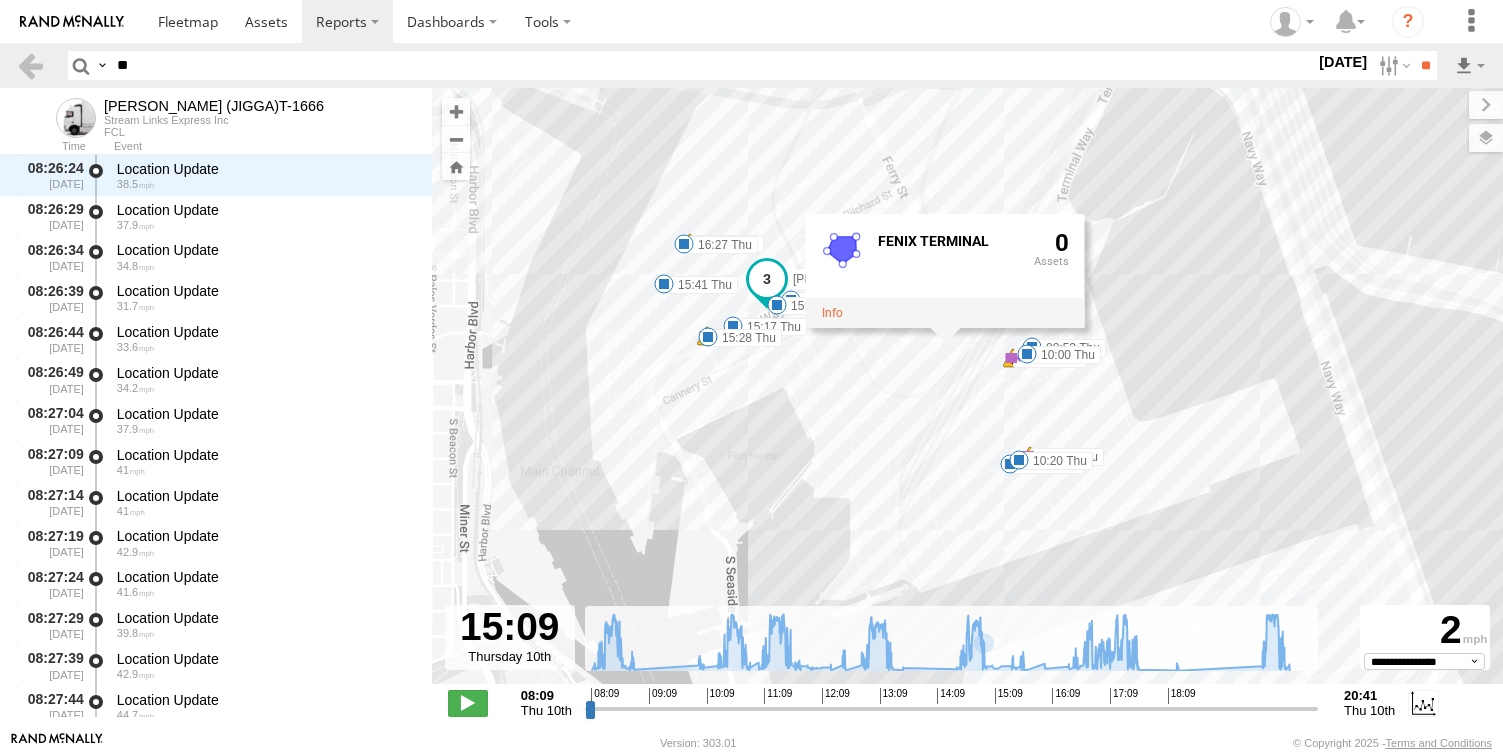 click on "[PERSON_NAME] (JIGGA)T-1666 08:12 Thu 10:00 Thu 10:00 Thu 10:20 Thu 10:20 Thu 11:14 Thu 12:19 Thu 12:19 Thu 12:31 Thu 12:31 Thu 12:51 Thu 12:51 Thu 14:31 Thu 15:28 Thu 15:28 Thu 16:27 Thu 16:27 Thu 17:21 Thu 17:21 Thu 17:41 Thu 18:21 Thu 19:50 Thu 19:50 Thu 08:53 Thu 10:00 Thu 10:05 Thu 10:20 Thu 15:01 Thu 15:07 Thu 15:17 Thu 15:28 Thu 15:41 Thu 16:27 Thu FENIX TERMINAL 0" at bounding box center [967, 396] 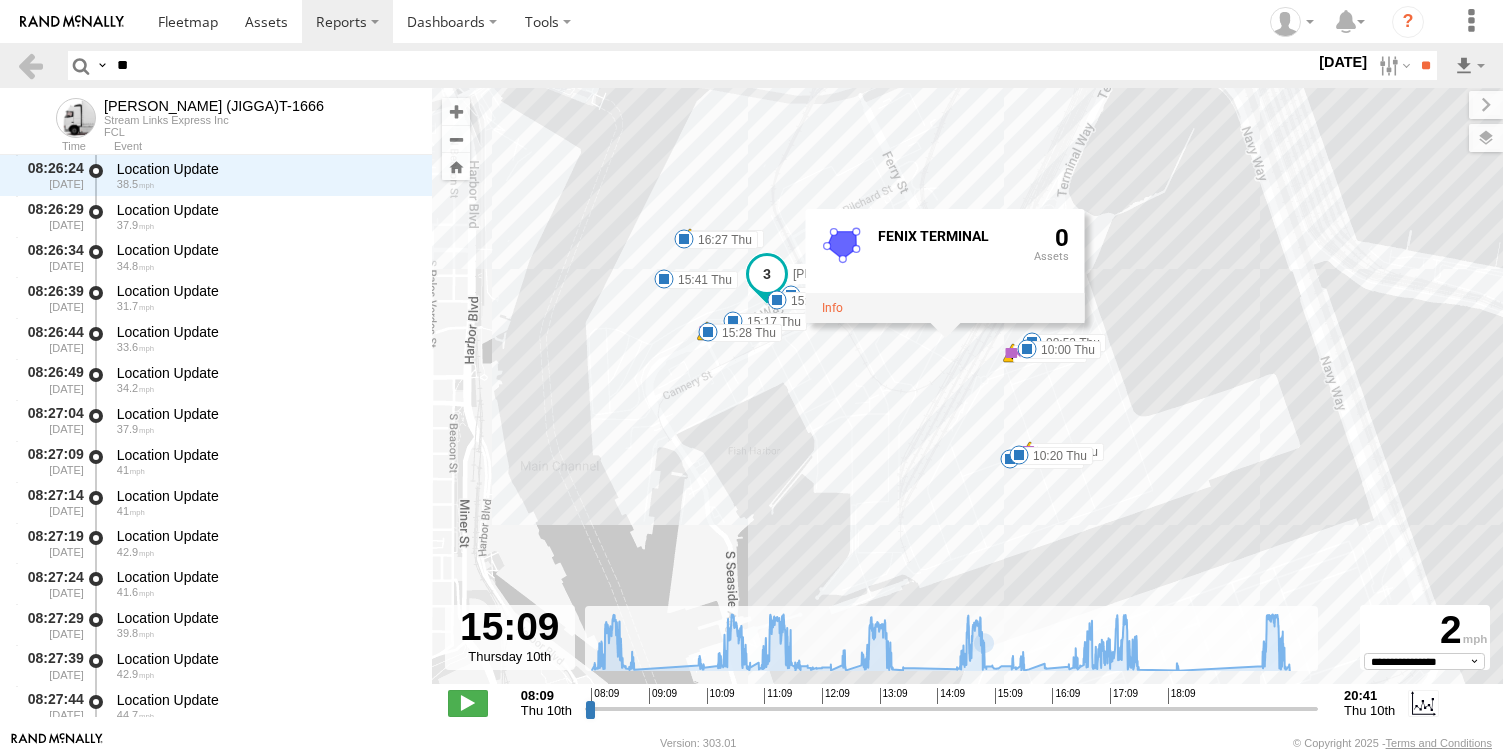 click on "[PERSON_NAME] (JIGGA)T-1666 08:12 Thu 10:00 Thu 10:00 Thu 10:20 Thu 10:20 Thu 11:14 Thu 12:19 Thu 12:19 Thu 12:31 Thu 12:31 Thu 12:51 Thu 12:51 Thu 14:31 Thu 15:28 Thu 15:28 Thu 16:27 Thu 16:27 Thu 17:21 Thu 17:21 Thu 17:41 Thu 18:21 Thu 19:50 Thu 19:50 Thu 08:53 Thu 10:00 Thu 10:05 Thu 10:20 Thu 15:01 Thu 15:07 Thu 15:17 Thu 15:28 Thu 15:41 Thu 16:27 Thu FENIX TERMINAL 0" at bounding box center (967, 396) 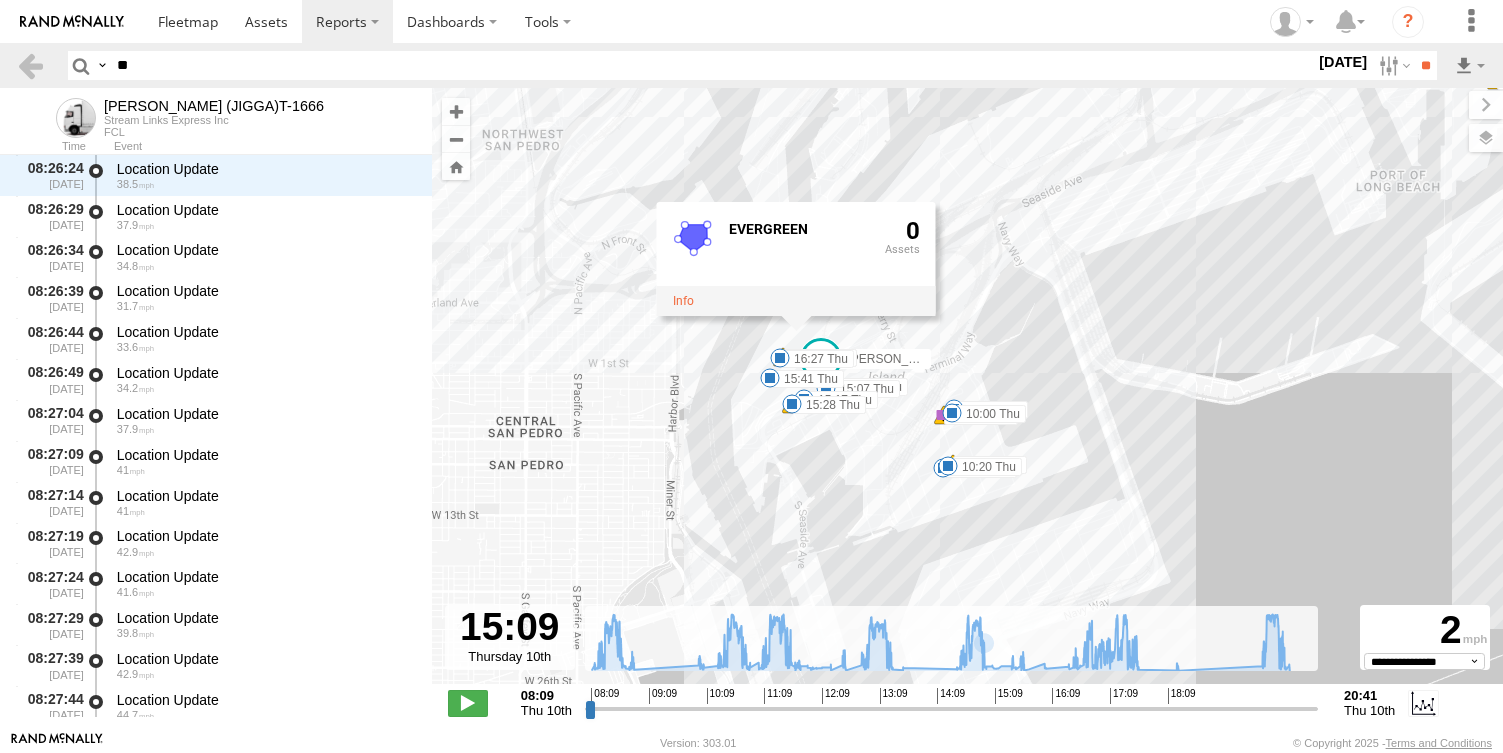 drag, startPoint x: 804, startPoint y: 408, endPoint x: 806, endPoint y: 447, distance: 39.051247 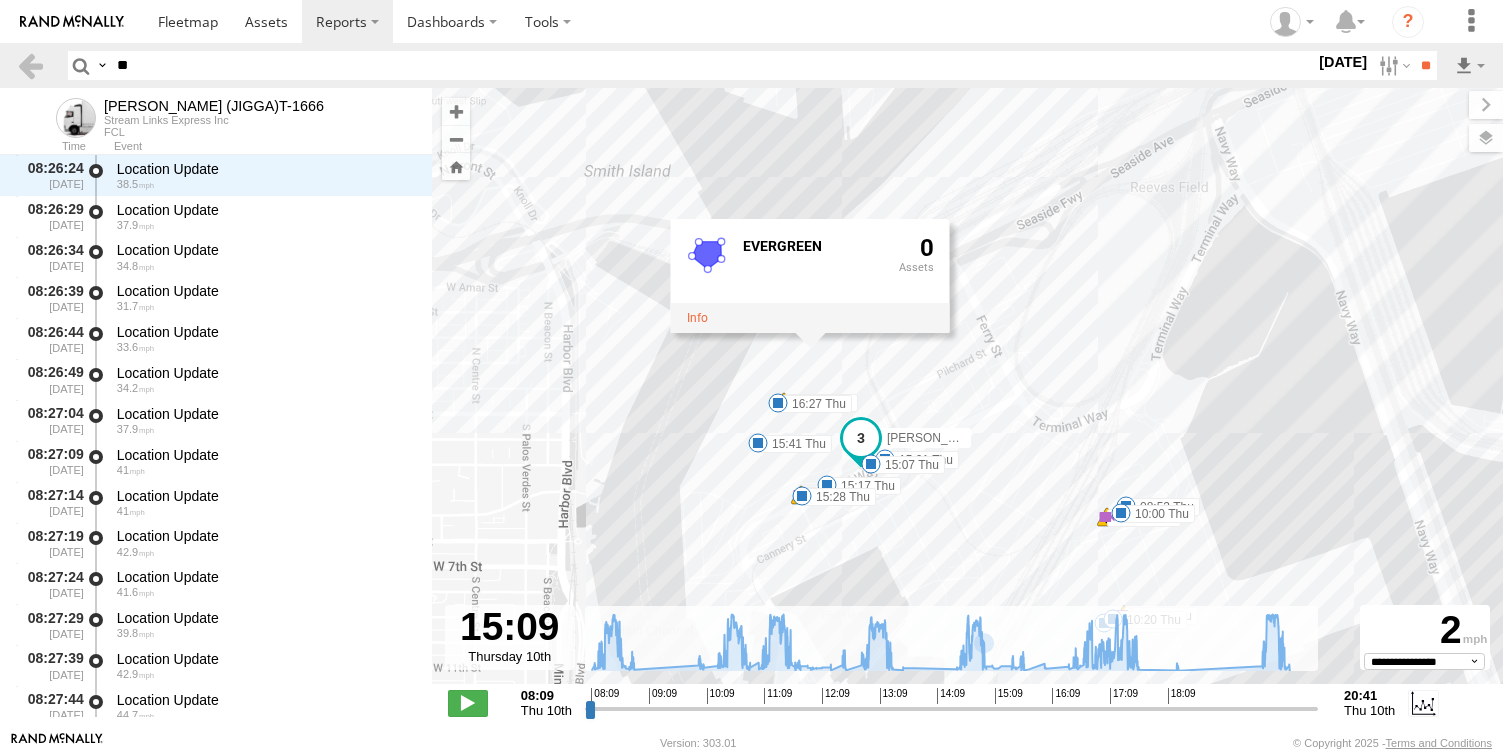 drag, startPoint x: 788, startPoint y: 454, endPoint x: 807, endPoint y: 545, distance: 92.96236 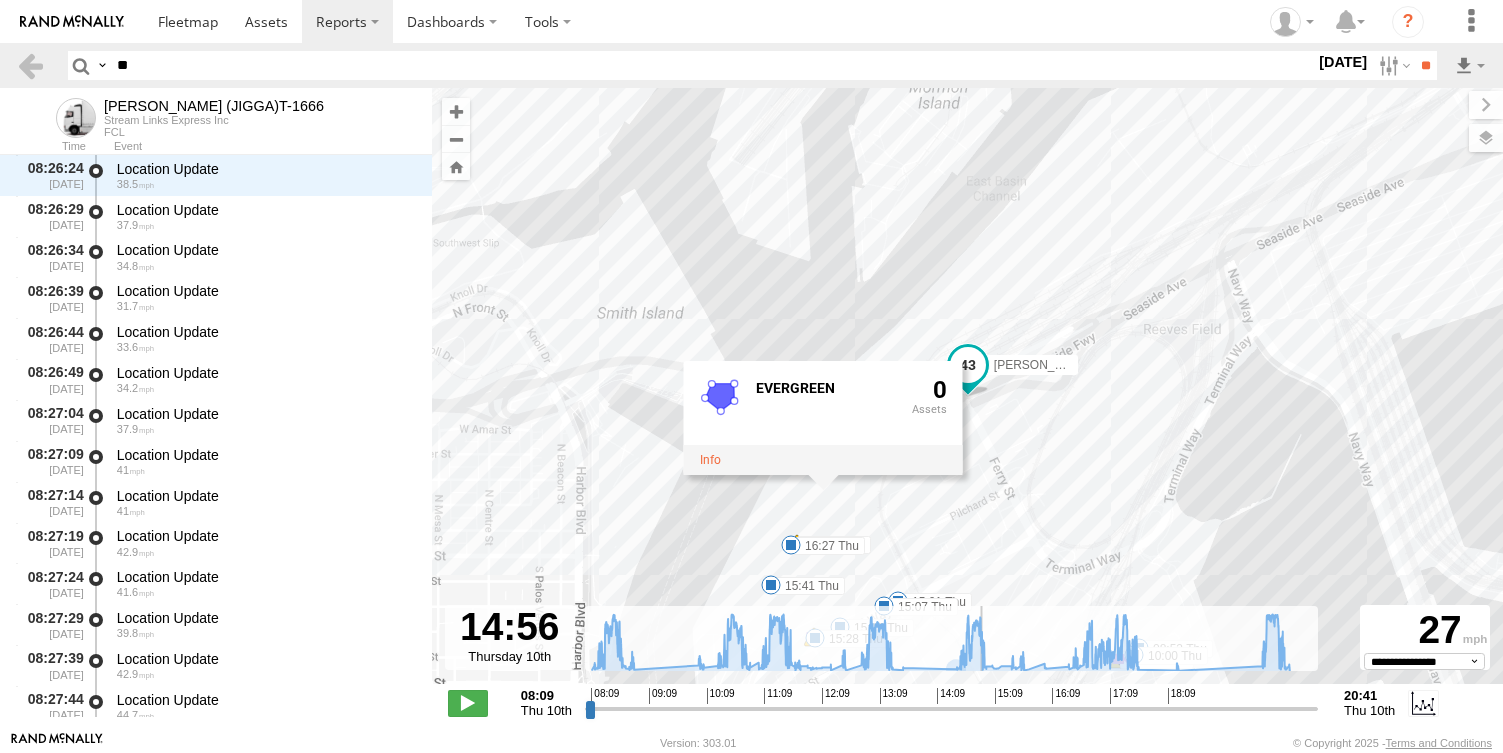 drag, startPoint x: 992, startPoint y: 710, endPoint x: 981, endPoint y: 710, distance: 11 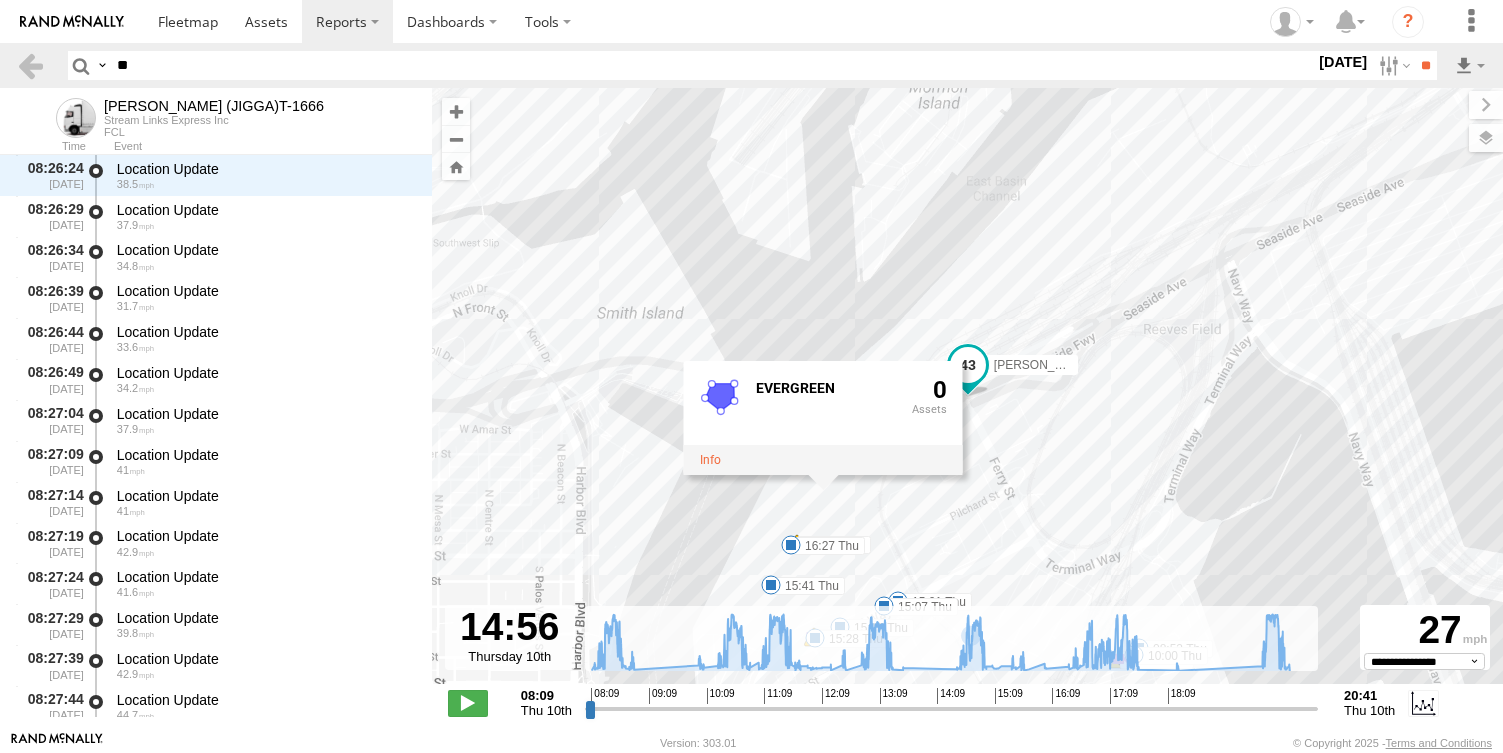 click on "[PERSON_NAME] (JIGGA)T-1666 08:12 Thu 10:00 Thu 10:00 Thu 10:20 Thu 10:20 Thu 11:14 Thu 12:19 Thu 12:19 Thu 12:31 Thu 12:31 Thu 12:51 Thu 12:51 Thu 14:31 Thu 15:28 Thu 15:28 Thu 16:27 Thu 16:27 Thu 17:21 Thu 17:21 Thu 17:41 Thu 18:21 Thu 19:50 Thu 19:50 Thu 08:53 Thu 10:00 Thu 10:05 Thu 10:20 Thu 15:01 Thu 15:07 Thu 15:17 Thu 15:28 Thu 15:41 Thu 16:27 Thu EVERGREEN 0" at bounding box center [967, 396] 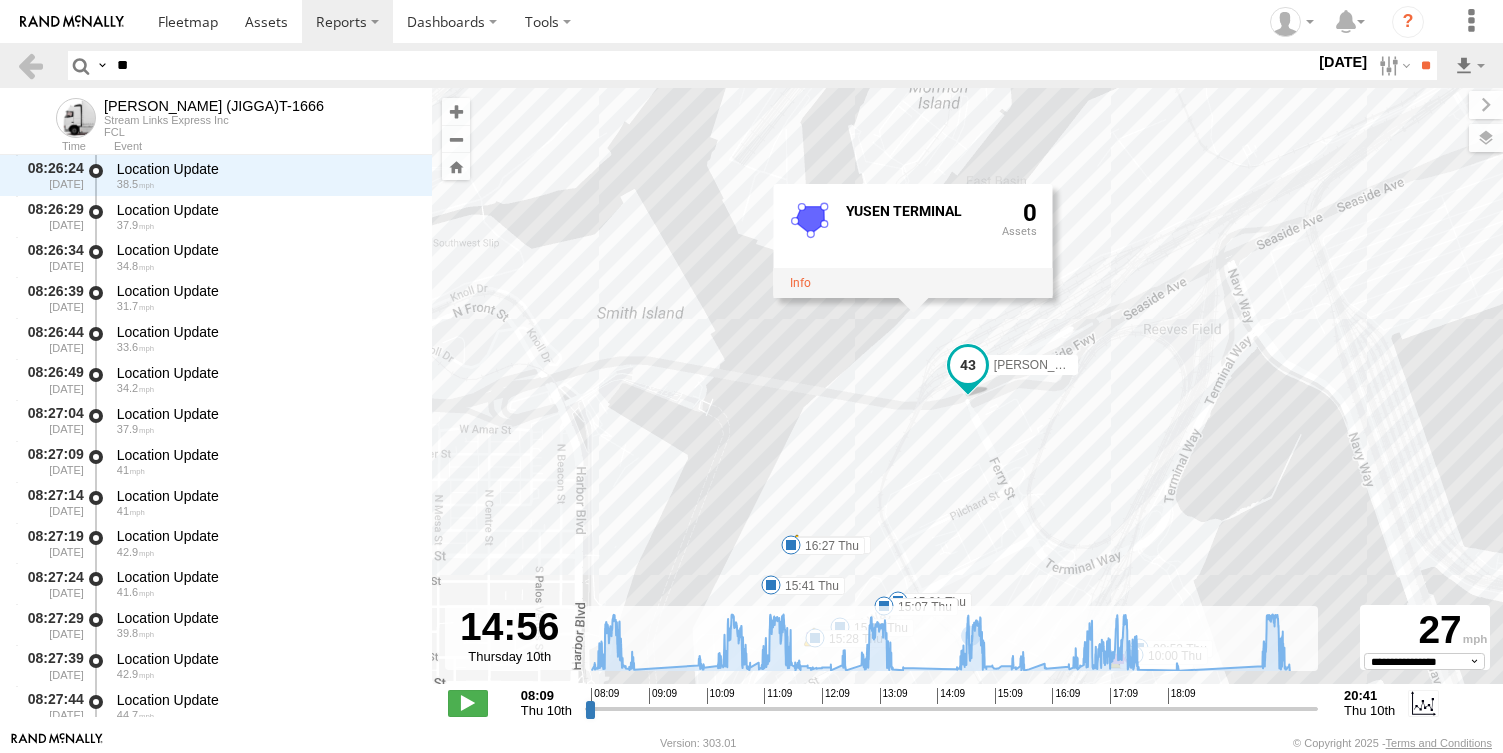 click on "[PERSON_NAME] (JIGGA)T-1666 08:12 Thu 10:00 Thu 10:00 Thu 10:20 Thu 10:20 Thu 11:14 Thu 12:19 Thu 12:19 Thu 12:31 Thu 12:31 Thu 12:51 Thu 12:51 Thu 14:31 Thu 15:28 Thu 15:28 Thu 16:27 Thu 16:27 Thu 17:21 Thu 17:21 Thu 17:41 Thu 18:21 Thu 19:50 Thu 19:50 Thu 08:53 Thu 10:00 Thu 10:05 Thu 10:20 Thu 15:01 Thu 15:07 Thu 15:17 Thu 15:28 Thu 15:41 Thu 16:27 Thu YUSEN TERMINAL 0" at bounding box center [967, 396] 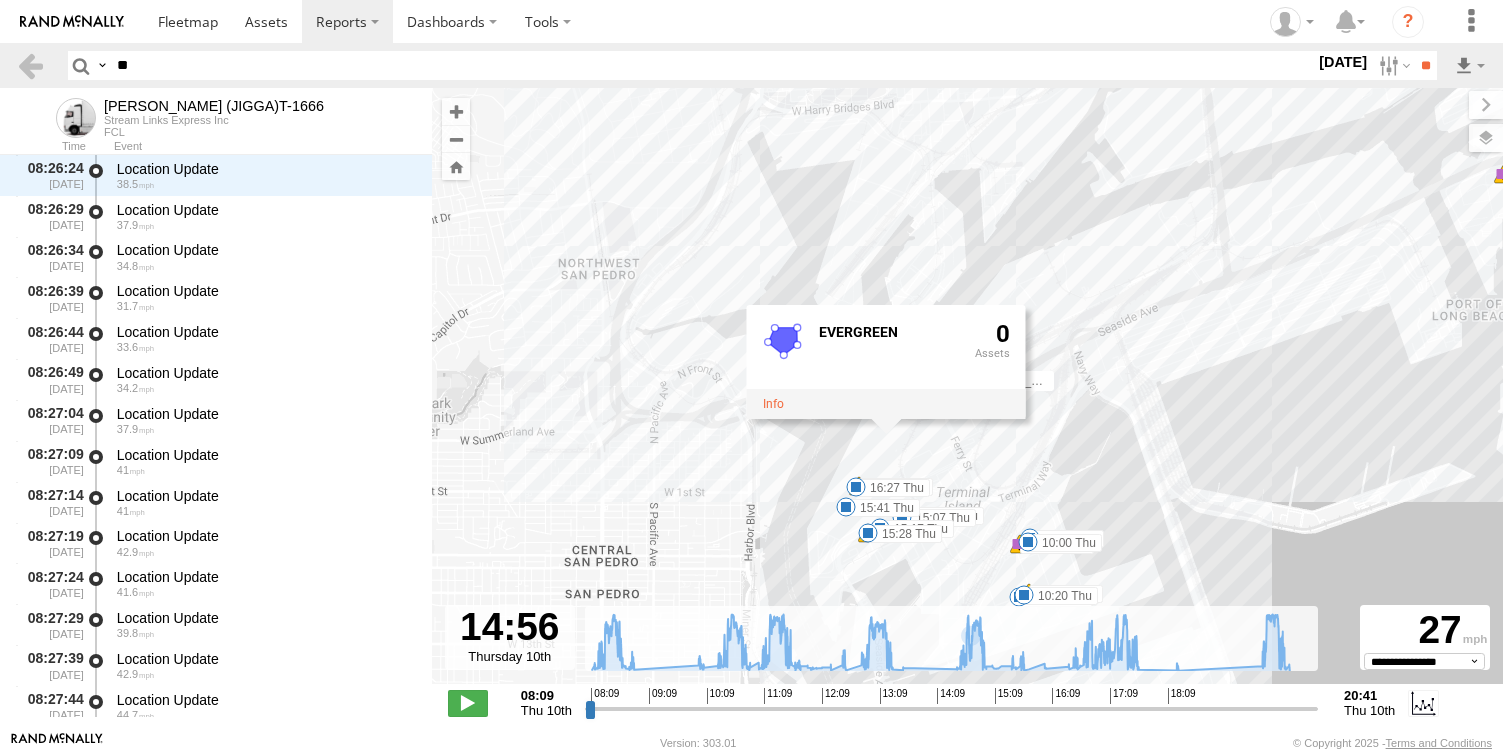 drag, startPoint x: 978, startPoint y: 504, endPoint x: 973, endPoint y: 478, distance: 26.476404 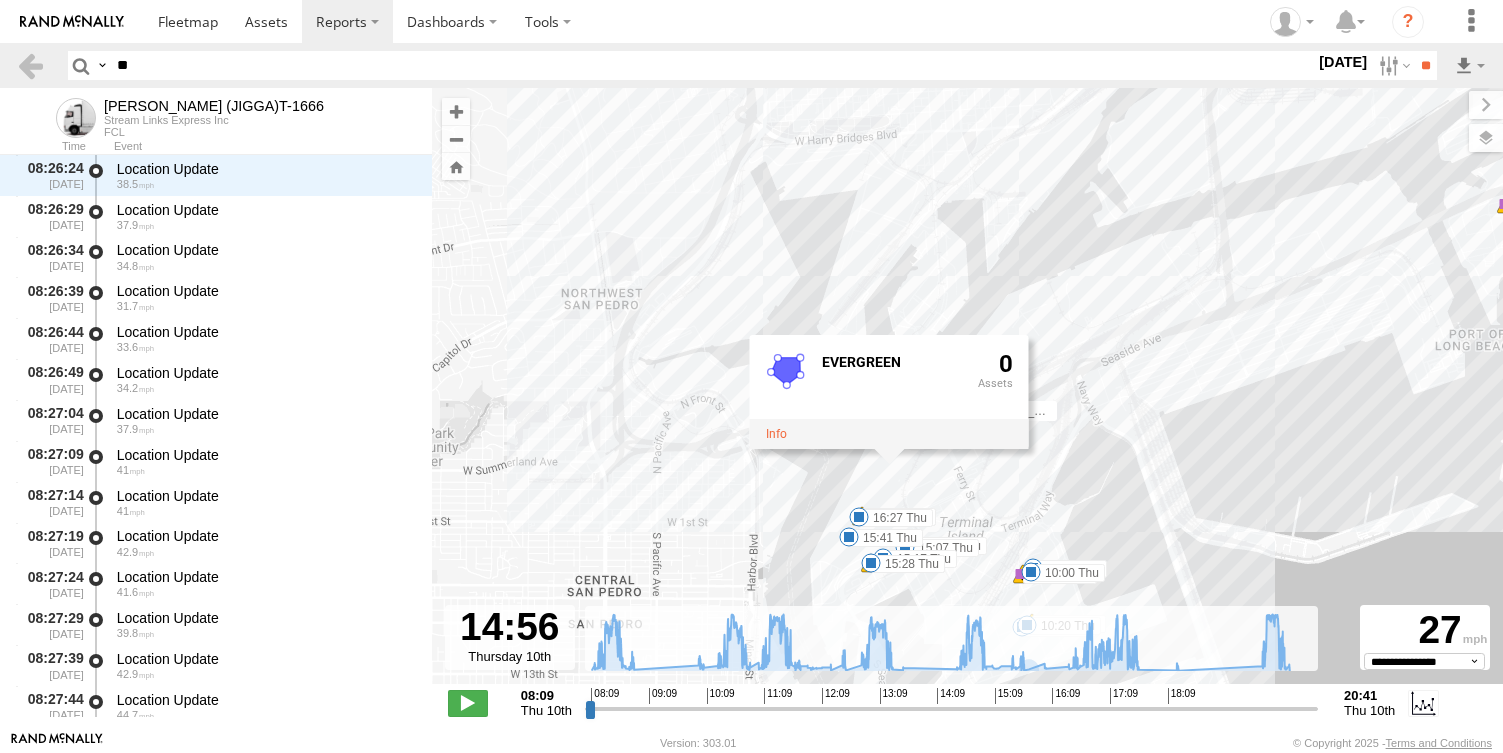 drag, startPoint x: 1275, startPoint y: 476, endPoint x: 1278, endPoint y: 512, distance: 36.124783 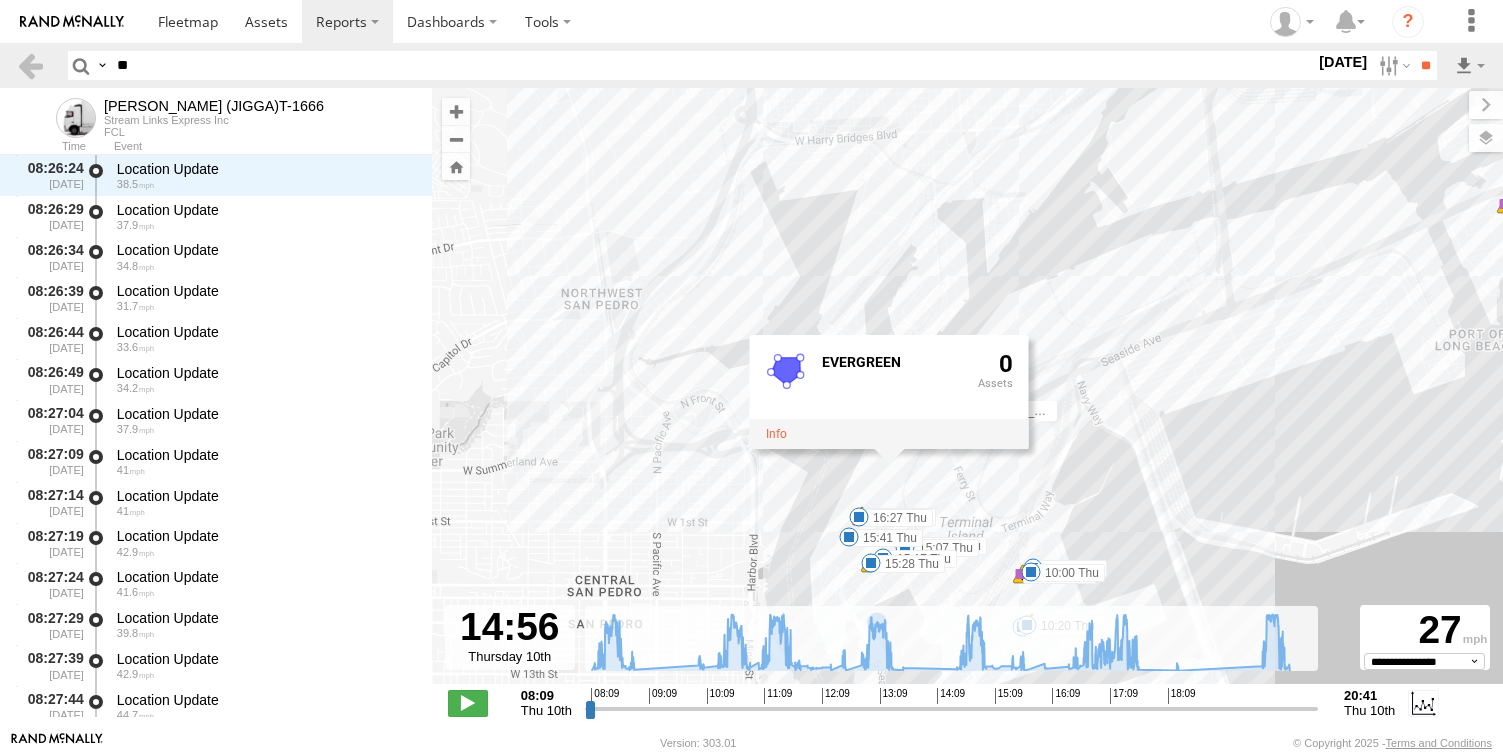 click on "[PERSON_NAME] (JIGGA)T-1666 08:12 Thu 10:00 Thu 10:00 Thu 10:20 Thu 10:20 Thu 11:14 Thu 12:19 Thu 12:19 Thu 12:31 Thu 12:31 Thu 12:51 Thu 12:51 Thu 14:31 Thu 15:28 Thu 15:28 Thu 16:27 Thu 16:27 Thu 17:21 Thu 17:21 Thu 17:41 Thu 18:21 Thu 19:50 Thu 19:50 Thu 08:53 Thu 10:00 Thu 10:05 Thu 10:20 Thu 15:01 Thu 15:07 Thu 15:17 Thu 15:28 Thu 15:41 Thu 16:27 Thu 11:54 Thu 12:09 Thu 12:31 Thu 11:47 Thu EVERGREEN 0" at bounding box center [967, 396] 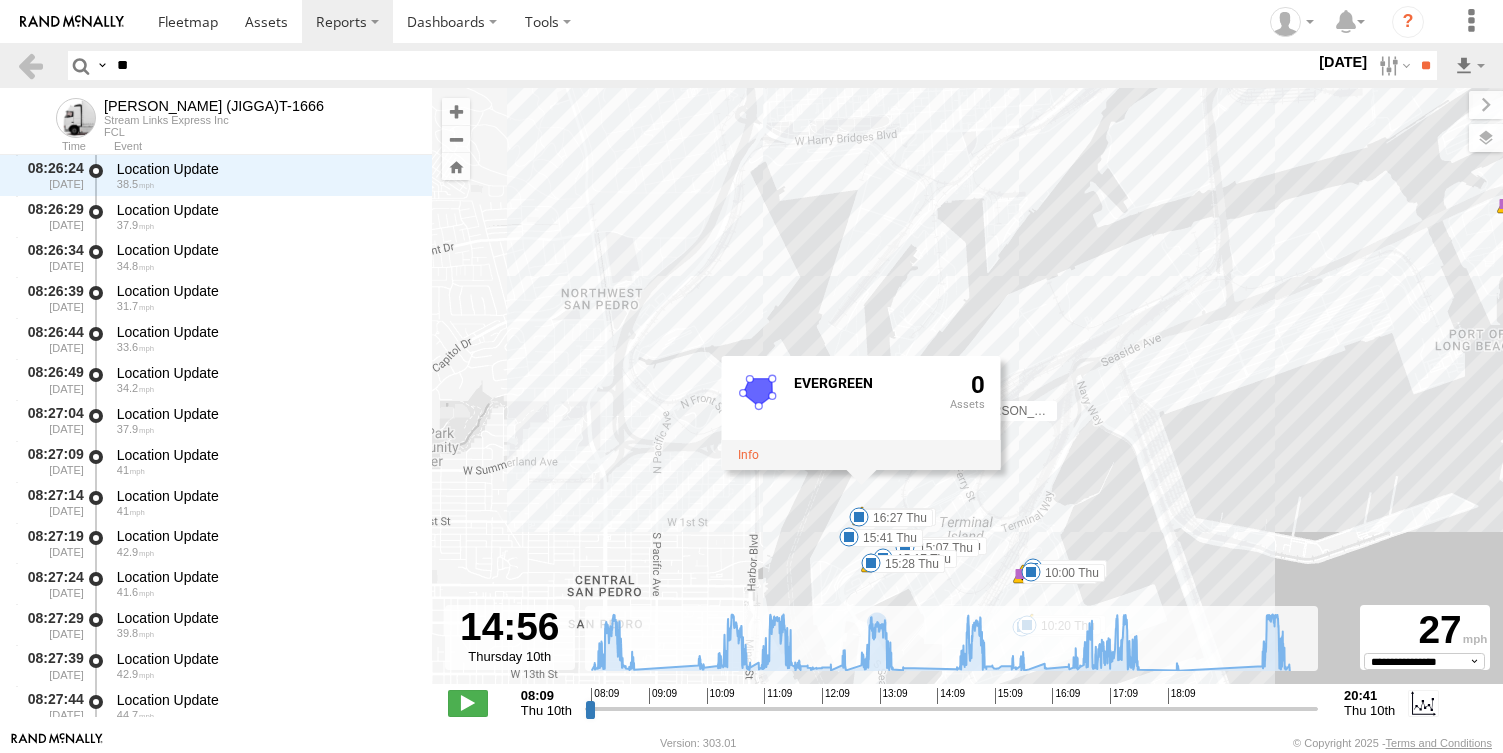 click on "[PERSON_NAME] (JIGGA)T-1666 08:12 Thu 10:00 Thu 10:00 Thu 10:20 Thu 10:20 Thu 11:14 Thu 12:19 Thu 12:19 Thu 12:31 Thu 12:31 Thu 12:51 Thu 12:51 Thu 14:31 Thu 15:28 Thu 15:28 Thu 16:27 Thu 16:27 Thu 17:21 Thu 17:21 Thu 17:41 Thu 18:21 Thu 19:50 Thu 19:50 Thu 08:53 Thu 10:00 Thu 10:05 Thu 10:20 Thu 15:01 Thu 15:07 Thu 15:17 Thu 15:28 Thu 15:41 Thu 16:27 Thu 11:54 Thu 12:09 Thu 12:31 Thu 11:47 Thu EVERGREEN 0" at bounding box center [967, 396] 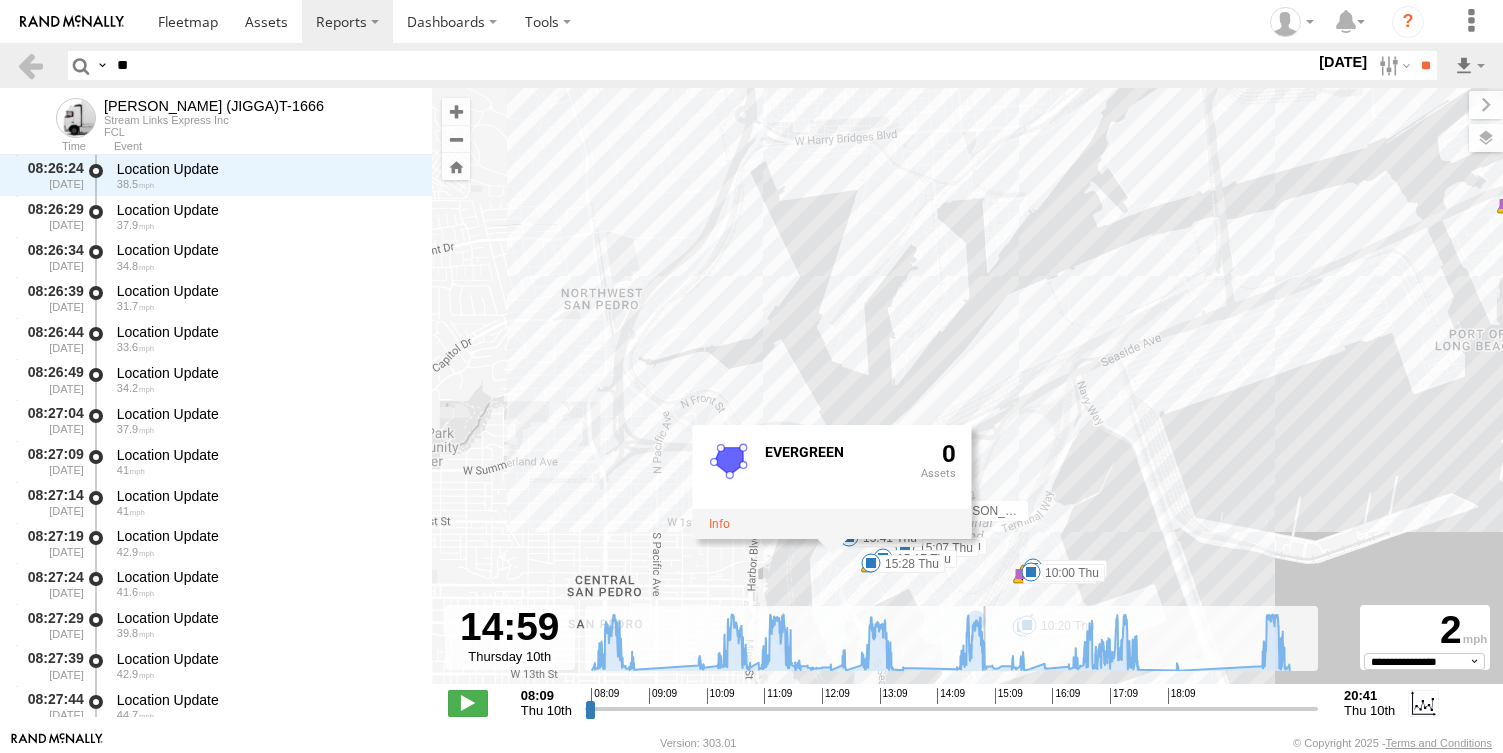 type on "**********" 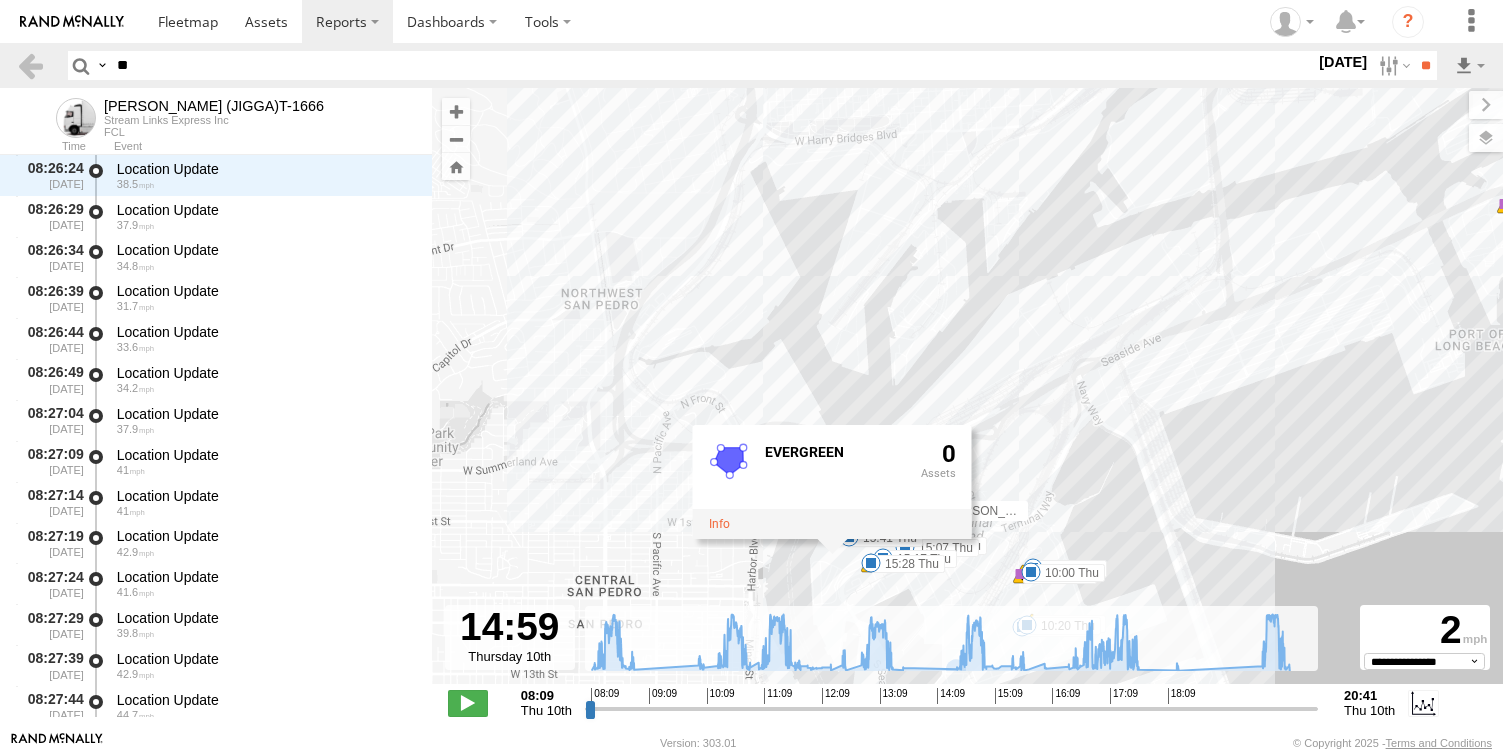 click on "[PERSON_NAME] (JIGGA)T-1666 08:12 Thu 10:00 Thu 10:00 Thu 10:20 Thu 10:20 Thu 11:14 Thu 12:19 Thu 12:19 Thu 12:31 Thu 12:31 Thu 12:51 Thu 12:51 Thu 14:31 Thu 15:28 Thu 15:28 Thu 16:27 Thu 16:27 Thu 17:21 Thu 17:21 Thu 17:41 Thu 18:21 Thu 19:50 Thu 19:50 Thu 08:53 Thu 10:00 Thu 10:05 Thu 10:20 Thu 15:01 Thu 15:07 Thu 15:17 Thu 15:28 Thu 15:41 Thu 16:27 Thu 11:54 Thu 12:09 Thu 12:31 Thu 11:47 Thu EVERGREEN 0" at bounding box center [967, 396] 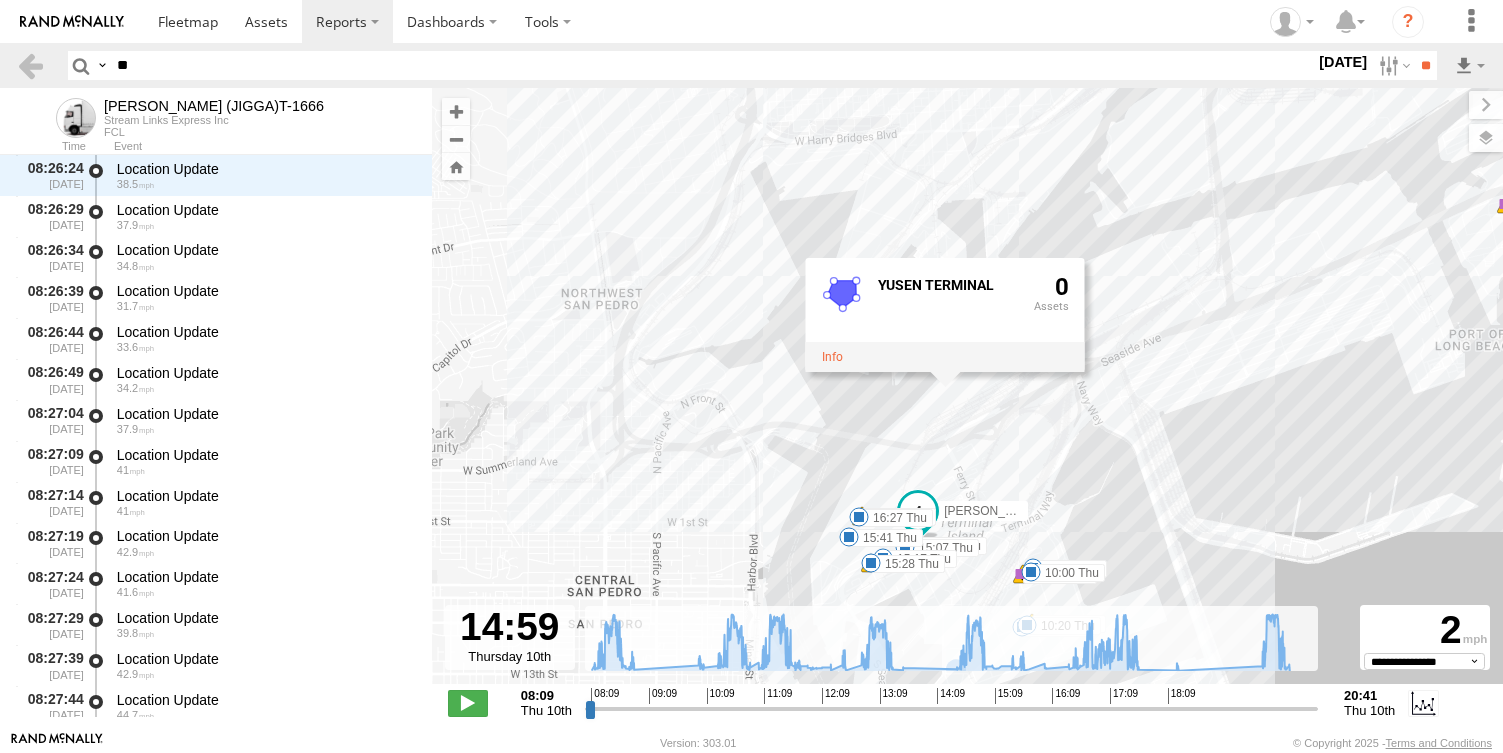 click on "[PERSON_NAME] (JIGGA)T-1666 08:12 Thu 10:00 Thu 10:00 Thu 10:20 Thu 10:20 Thu 11:14 Thu 12:19 Thu 12:19 Thu 12:31 Thu 12:31 Thu 12:51 Thu 12:51 Thu 14:31 Thu 15:28 Thu 15:28 Thu 16:27 Thu 16:27 Thu 17:21 Thu 17:21 Thu 17:41 Thu 18:21 Thu 19:50 Thu 19:50 Thu 08:53 Thu 10:00 Thu 10:05 Thu 10:20 Thu 15:01 Thu 15:07 Thu 15:17 Thu 15:28 Thu 15:41 Thu 16:27 Thu 11:54 Thu 12:09 Thu 12:31 Thu 11:47 Thu YUSEN TERMINAL 0" at bounding box center [967, 396] 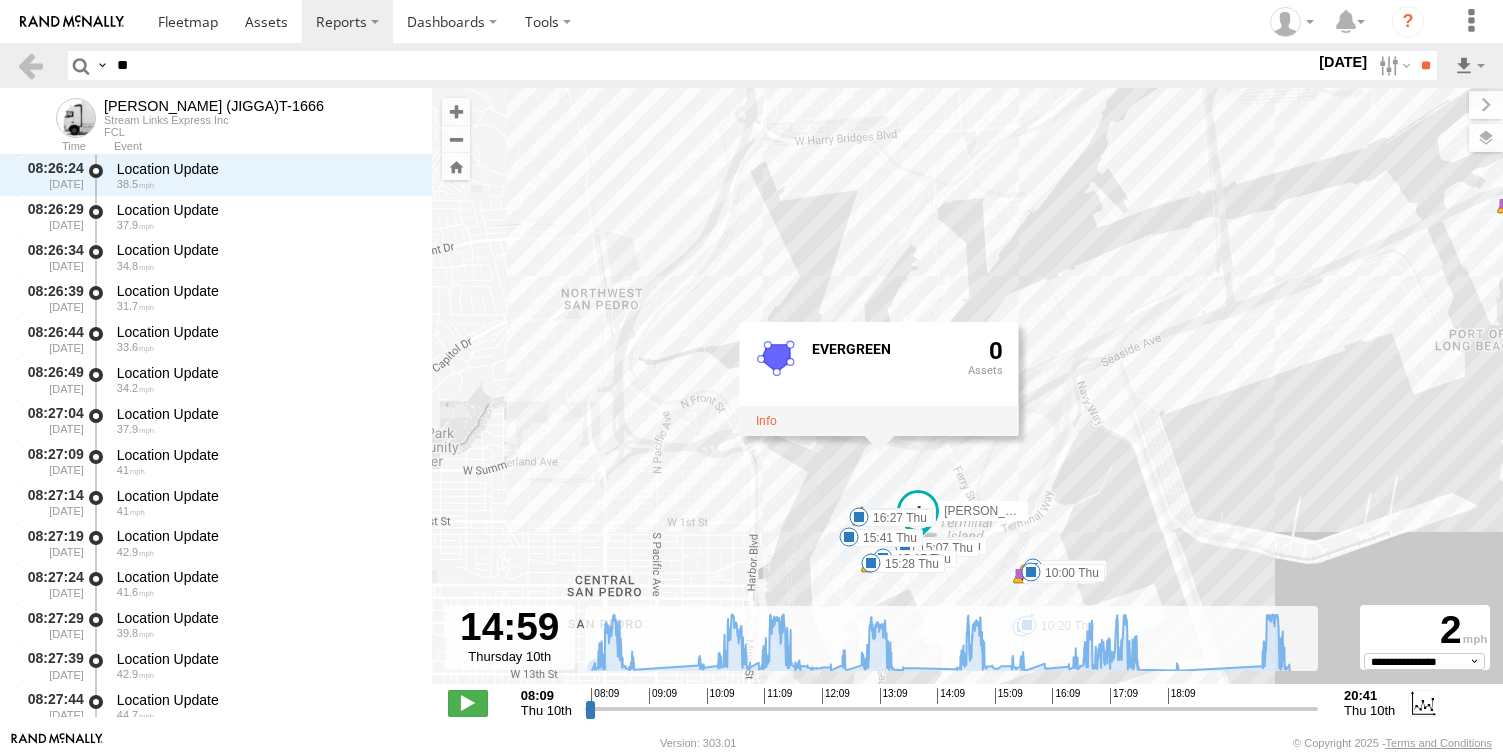 click on "[PERSON_NAME] (JIGGA)T-1666 08:12 Thu 10:00 Thu 10:00 Thu 10:20 Thu 10:20 Thu 11:14 Thu 12:19 Thu 12:19 Thu 12:31 Thu 12:31 Thu 12:51 Thu 12:51 Thu 14:31 Thu 15:28 Thu 15:28 Thu 16:27 Thu 16:27 Thu 17:21 Thu 17:21 Thu 17:41 Thu 18:21 Thu 19:50 Thu 19:50 Thu 08:53 Thu 10:00 Thu 10:05 Thu 10:20 Thu 15:01 Thu 15:07 Thu 15:17 Thu 15:28 Thu 15:41 Thu 16:27 Thu 11:54 Thu 12:09 Thu 12:31 Thu 11:47 Thu EVERGREEN 0" at bounding box center [967, 396] 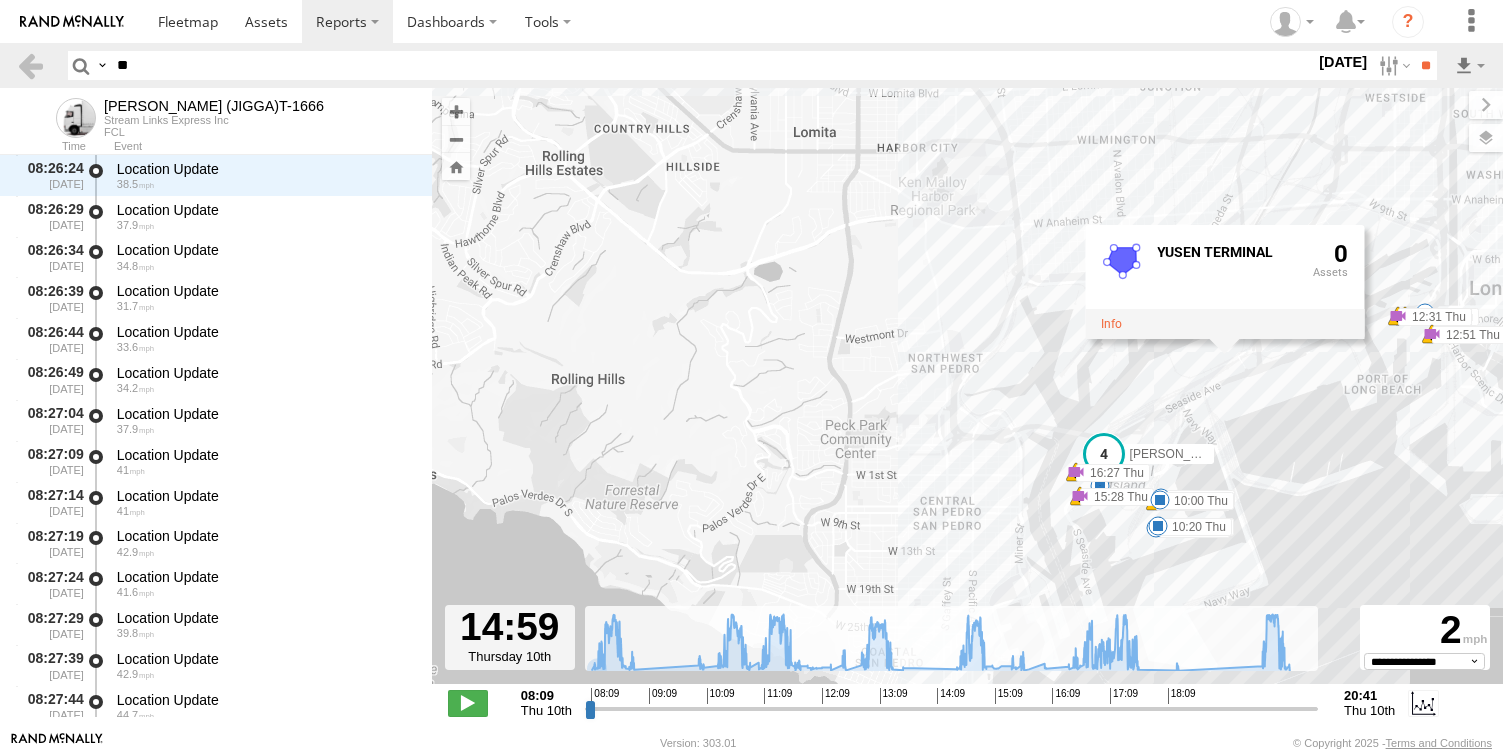 click on "10:20 Thu" at bounding box center [1195, 527] 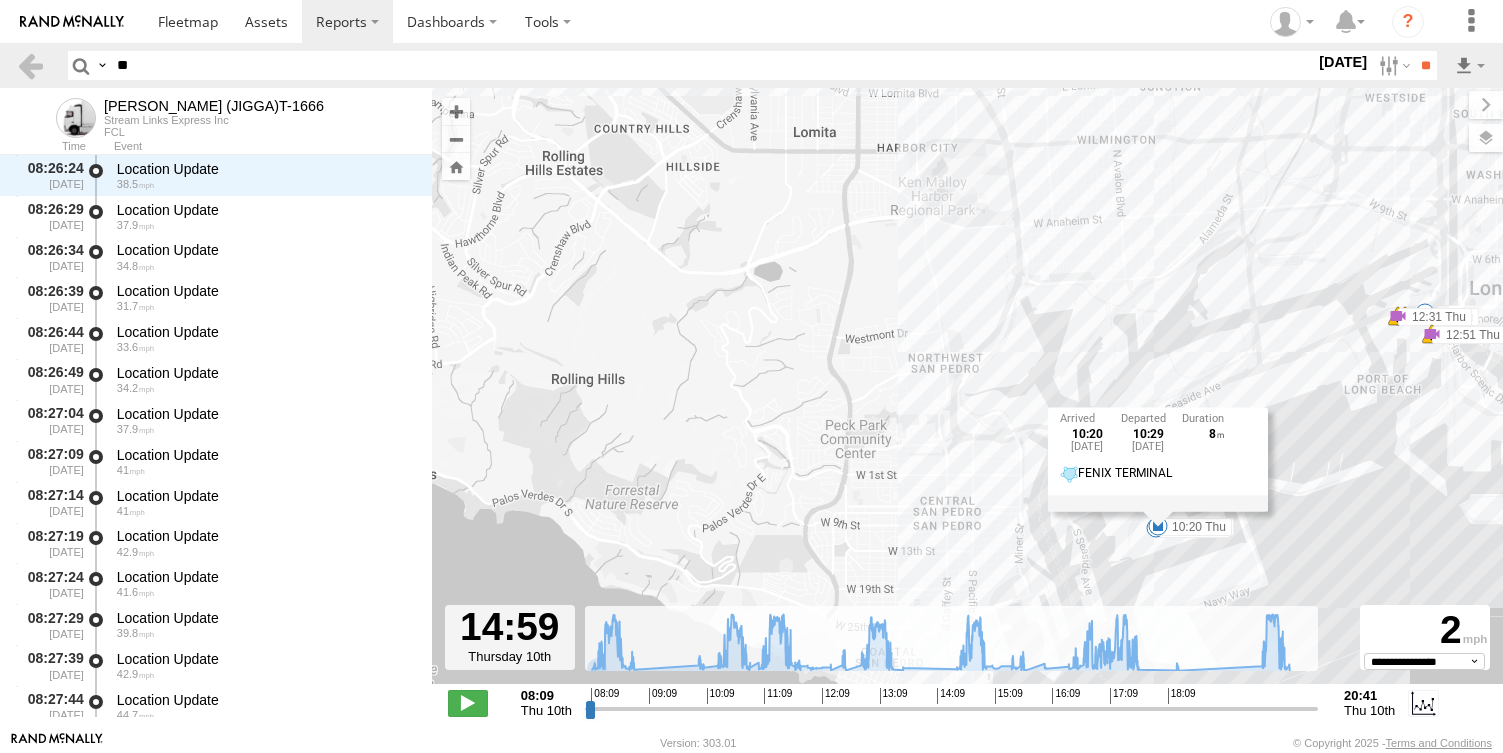 click on "[PERSON_NAME] (JIGGA)T-1666 08:12 Thu 10:00 Thu 10:00 Thu 10:20 Thu 10:20 Thu 11:14 Thu 12:19 Thu 12:19 Thu 12:31 Thu 12:31 Thu 12:51 Thu 12:51 Thu 14:31 Thu 15:28 Thu 15:28 Thu 16:27 Thu 16:27 Thu 17:21 Thu 17:21 Thu 17:41 Thu 18:21 Thu 19:50 Thu 19:50 Thu 08:53 Thu 10:00 Thu 10:05 Thu 10:20 Thu 6 6 10:20 [DATE] 10:29 [DATE] 8 [GEOGRAPHIC_DATA]" at bounding box center [967, 396] 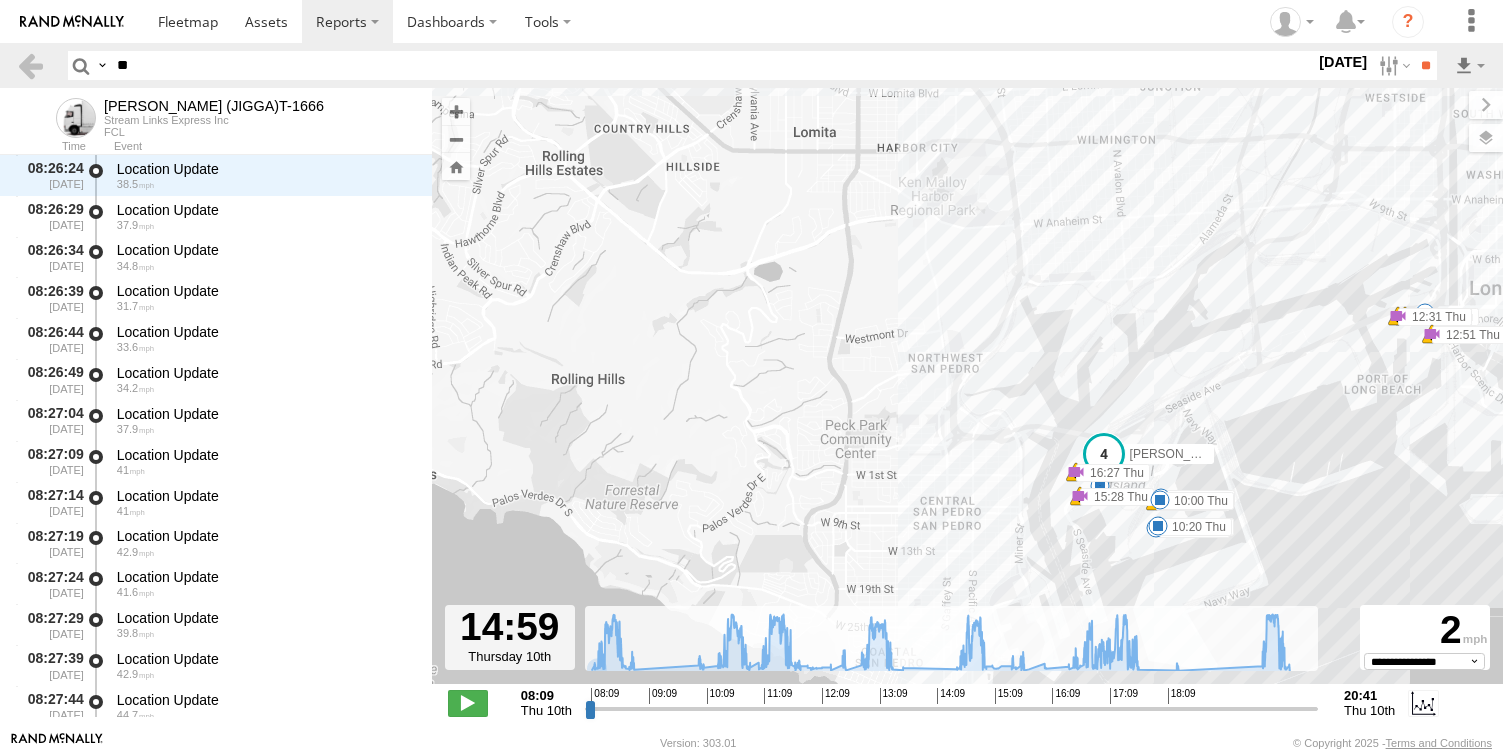 click on "[PERSON_NAME] (JIGGA)T-1666 08:12 Thu 10:00 Thu 10:00 Thu 10:20 Thu 10:20 Thu 11:14 Thu 12:19 Thu 12:19 Thu 12:31 Thu 12:31 Thu 12:51 Thu 12:51 Thu 14:31 Thu 15:28 Thu 15:28 Thu 16:27 Thu 16:27 Thu 17:21 Thu 17:21 Thu 17:41 Thu 18:21 Thu 19:50 Thu 19:50 Thu 08:53 Thu 10:00 Thu 10:05 Thu 10:20 Thu 6 6" at bounding box center [967, 396] 